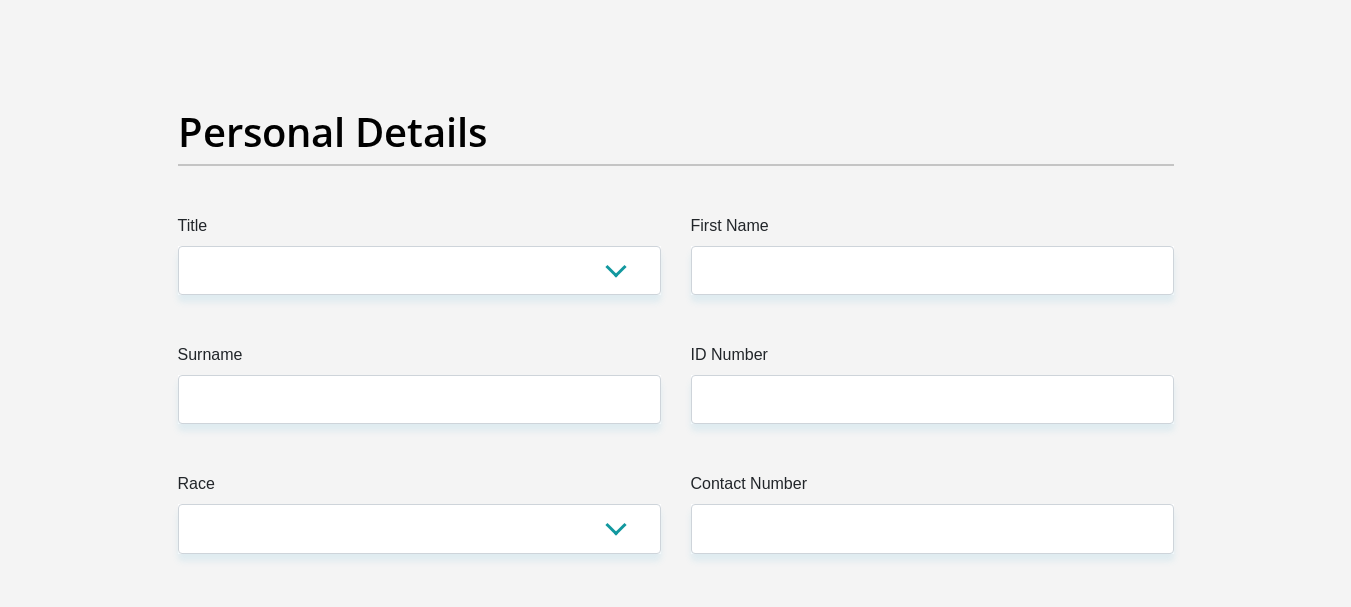 scroll, scrollTop: 100, scrollLeft: 0, axis: vertical 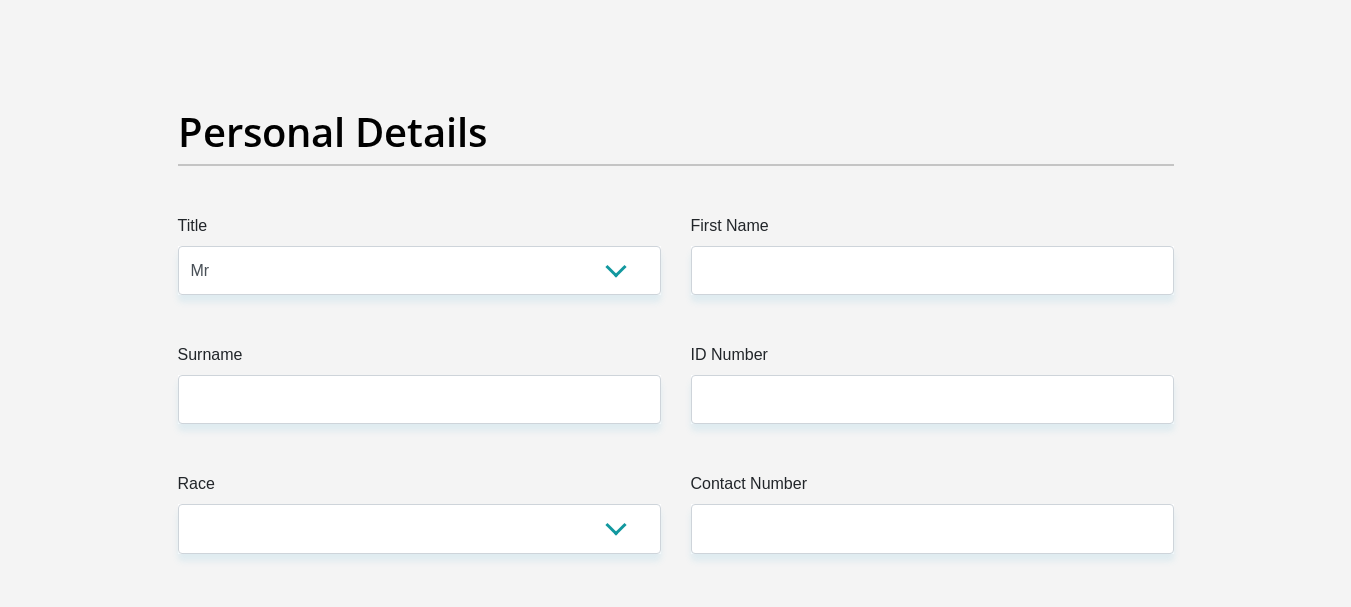 click on "Mr
Ms
Mrs
Dr
[PERSON_NAME]" at bounding box center (419, 270) 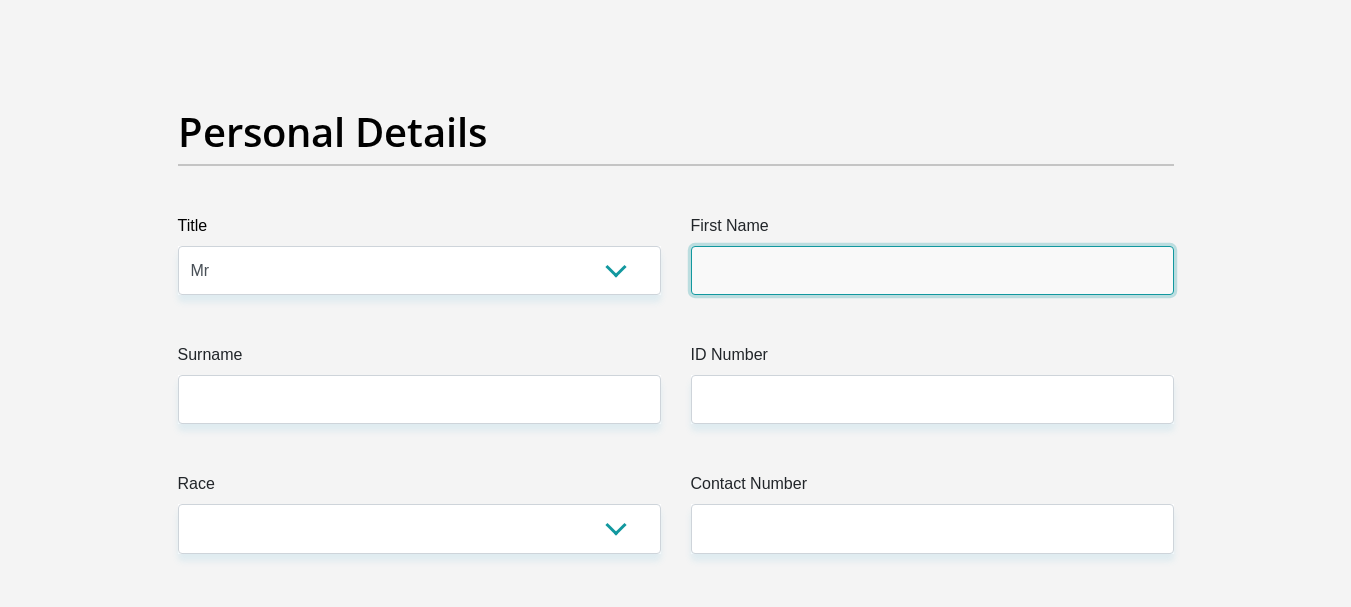click on "First Name" at bounding box center [932, 270] 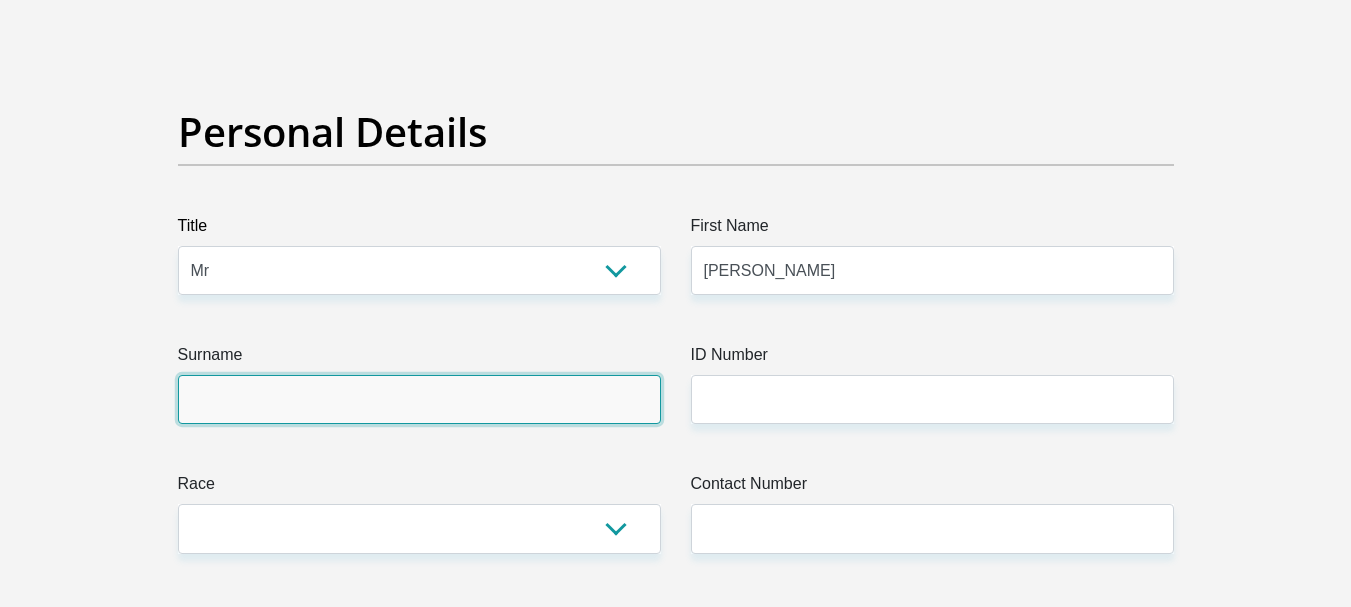 type on "neethling" 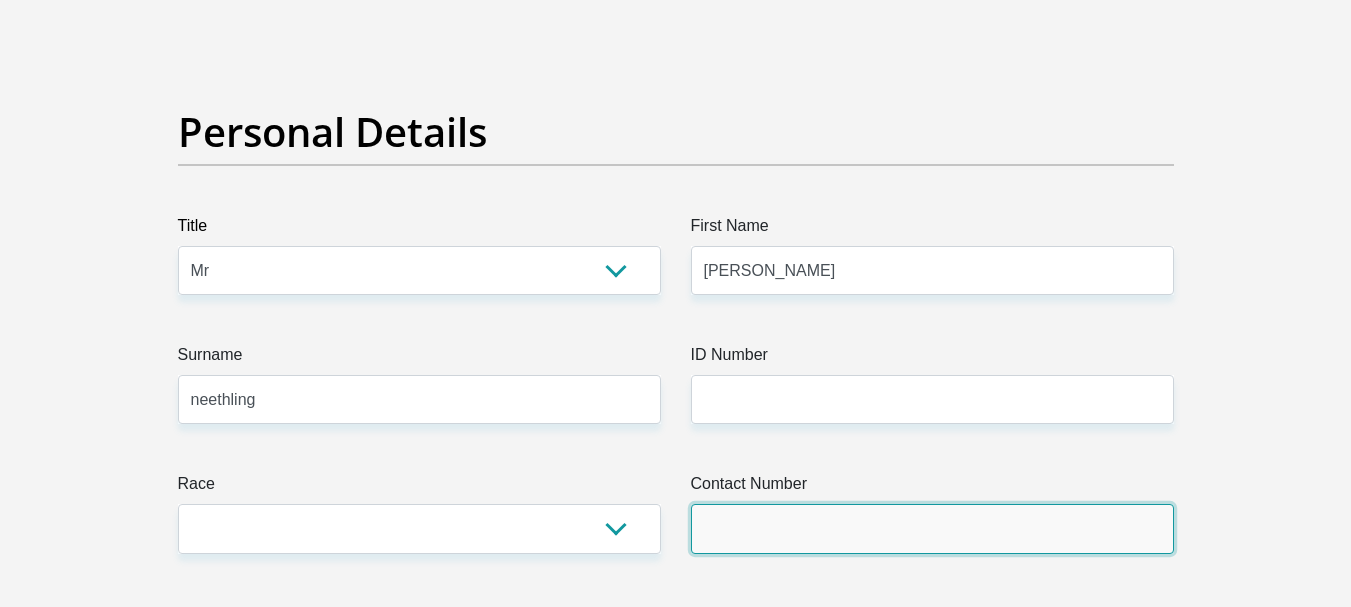 type on "0720771403" 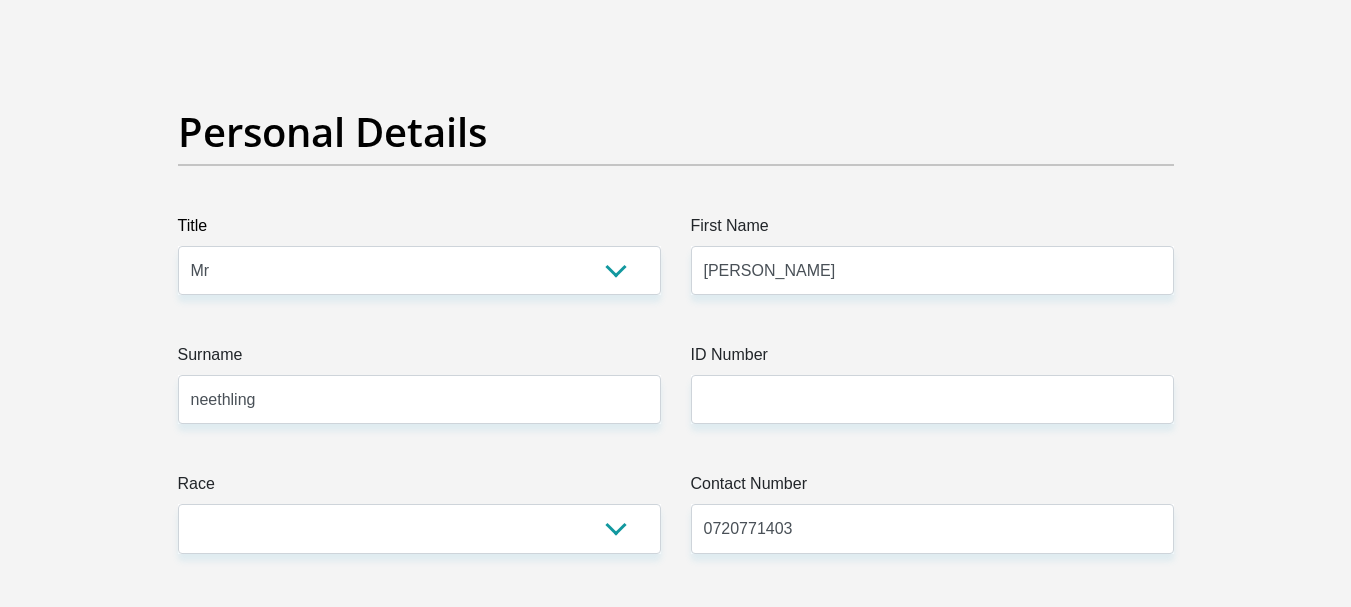 select on "ZAF" 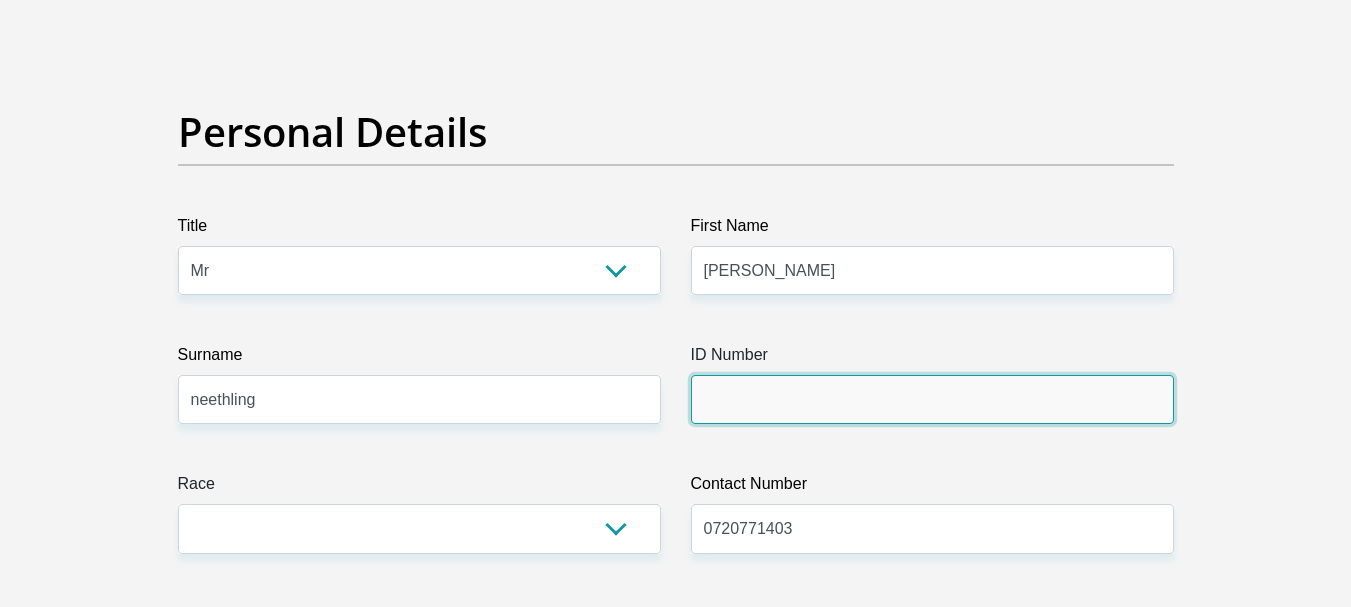 click on "ID Number" at bounding box center [932, 399] 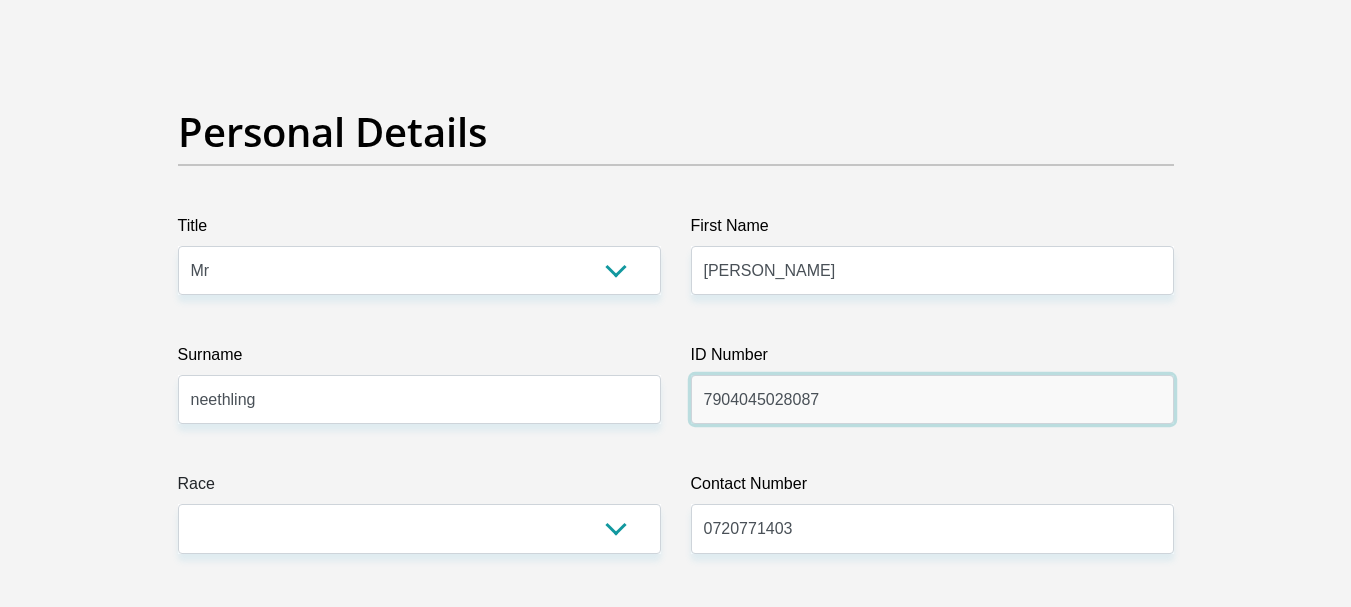 type on "7904045028087" 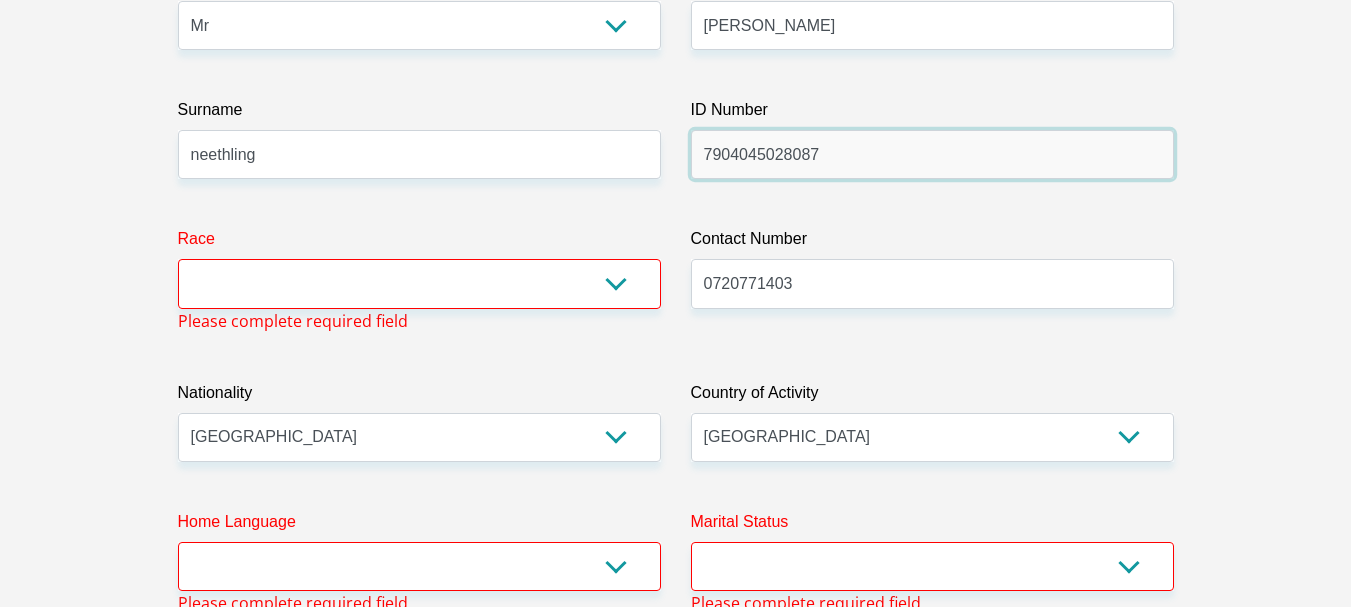 scroll, scrollTop: 354, scrollLeft: 0, axis: vertical 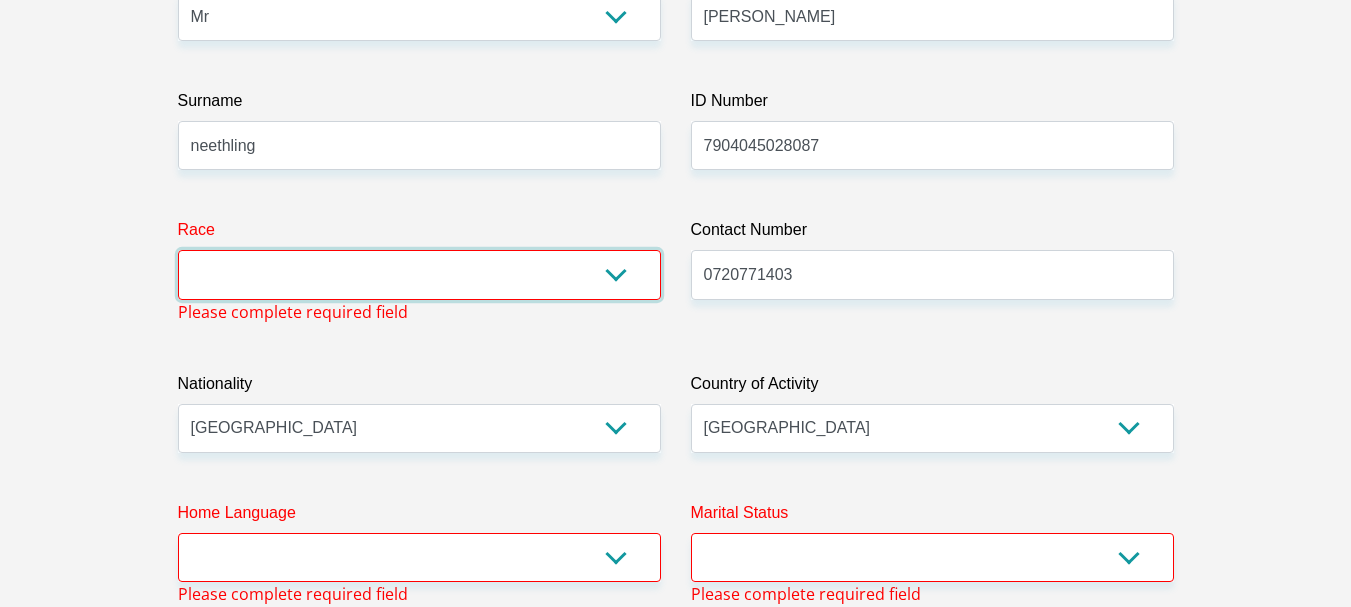 click on "Black
Coloured
Indian
White
Other" at bounding box center (419, 274) 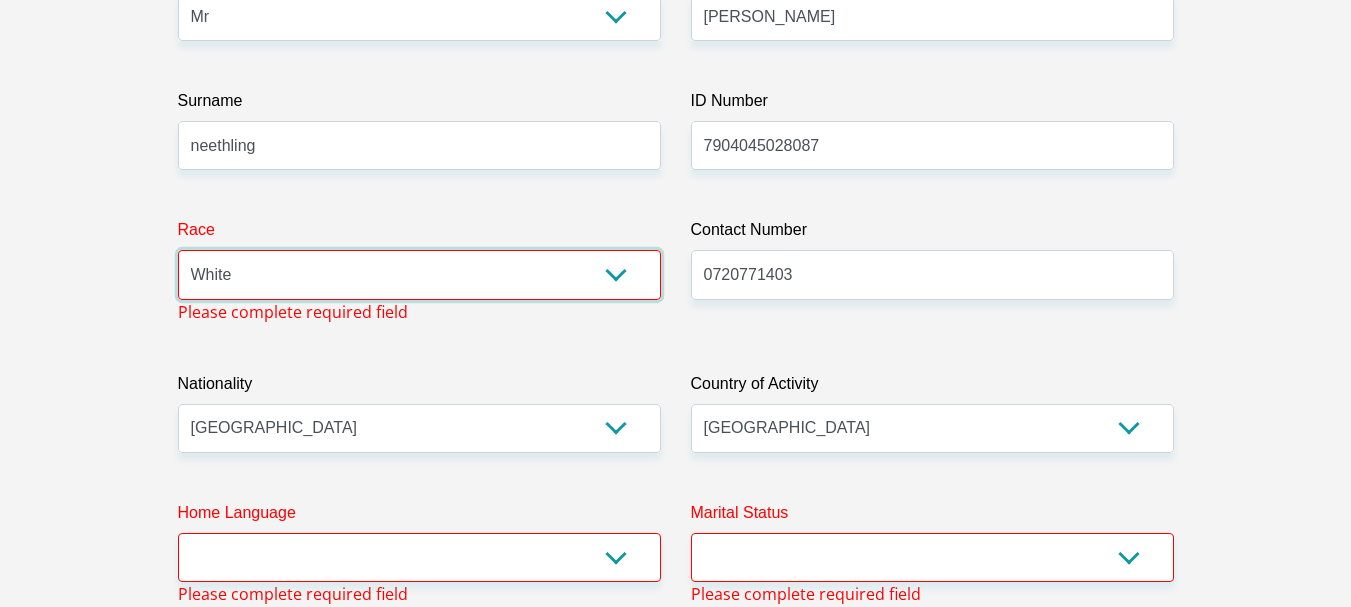 click on "Black
Coloured
Indian
White
Other" at bounding box center [419, 274] 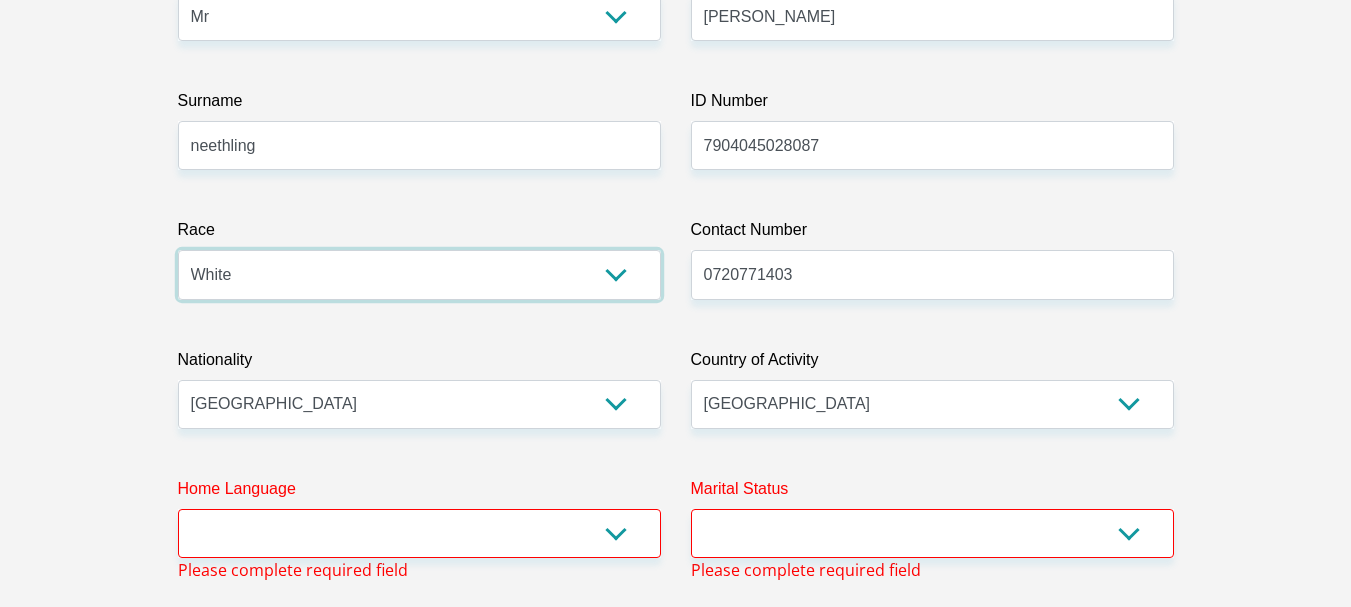 scroll, scrollTop: 454, scrollLeft: 0, axis: vertical 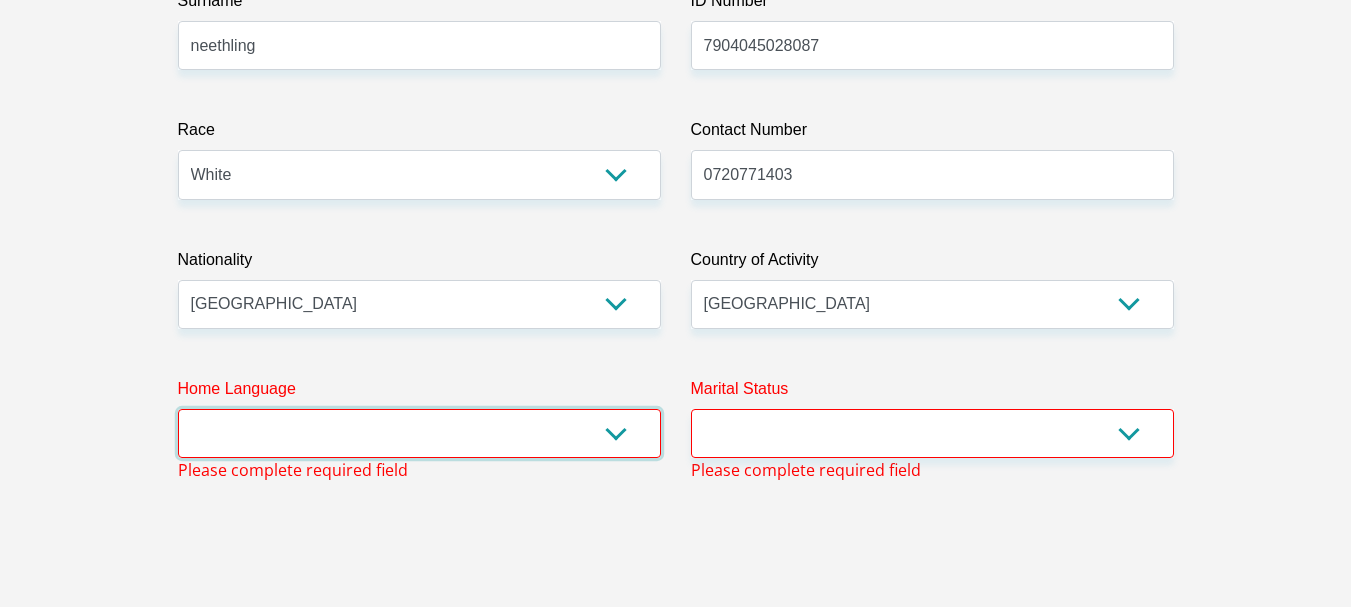 click on "Afrikaans
English
Sepedi
South Ndebele
Southern Sotho
Swati
Tsonga
Tswana
Venda
Xhosa
Zulu
Other" at bounding box center [419, 433] 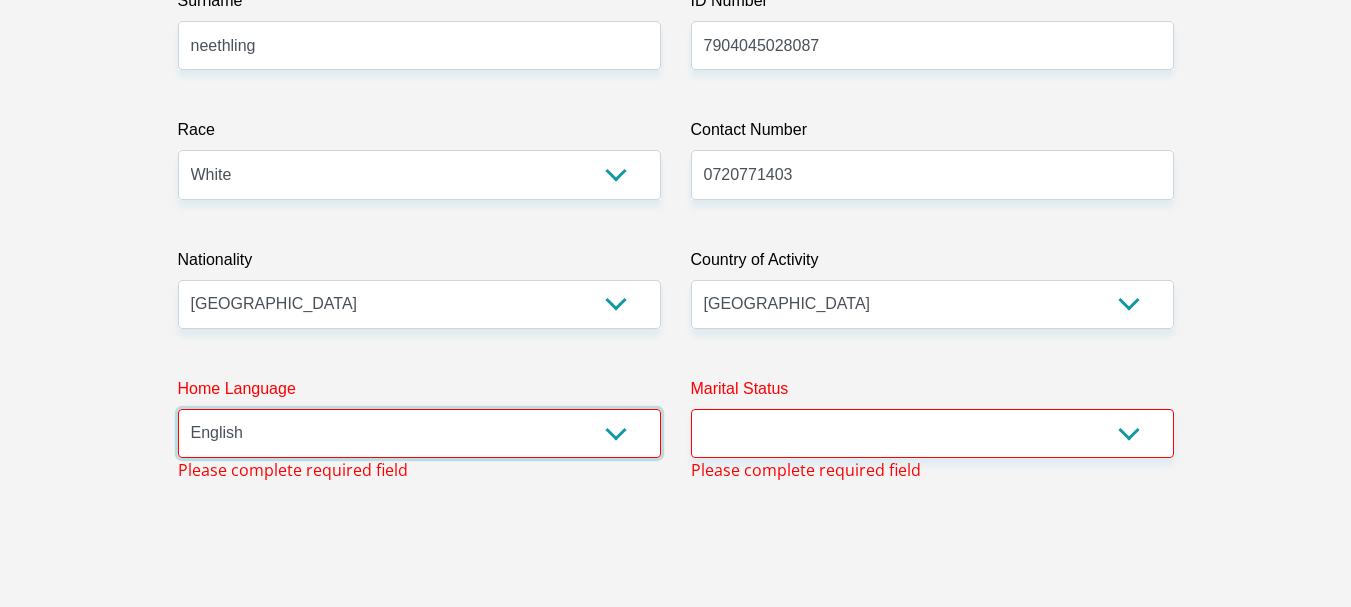 click on "Afrikaans
English
Sepedi
South Ndebele
Southern Sotho
Swati
Tsonga
Tswana
Venda
Xhosa
Zulu
Other" at bounding box center [419, 433] 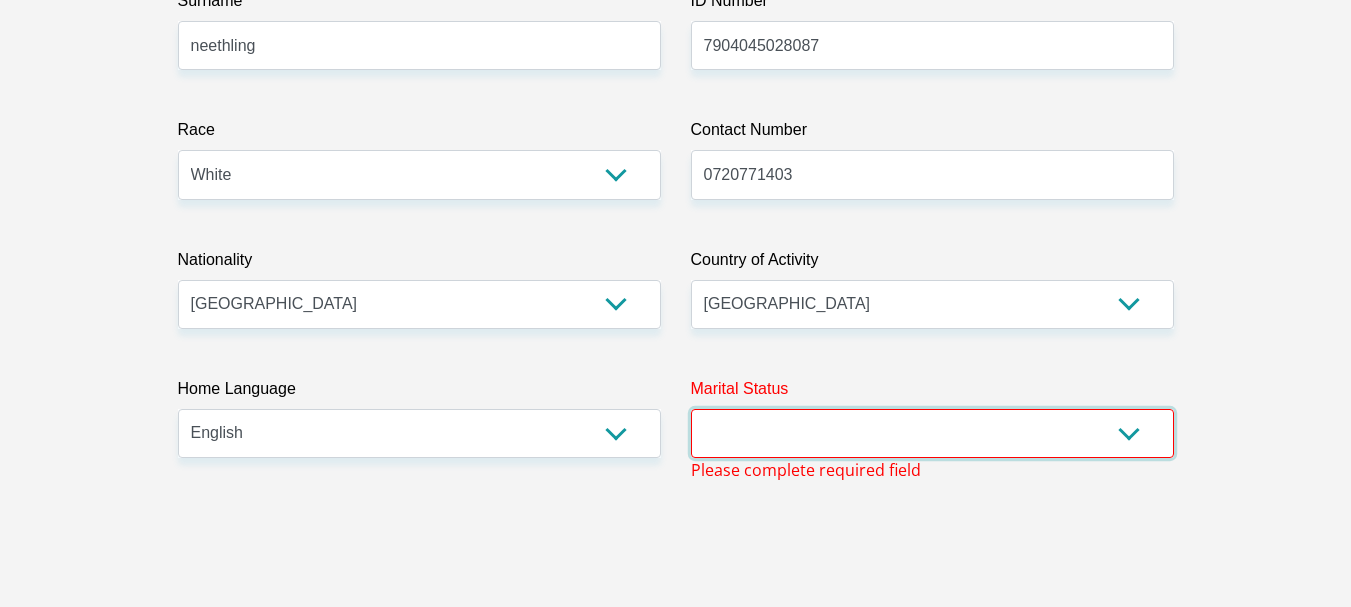 click on "Married ANC
Single
Divorced
Widowed
Married COP or Customary Law" at bounding box center (932, 433) 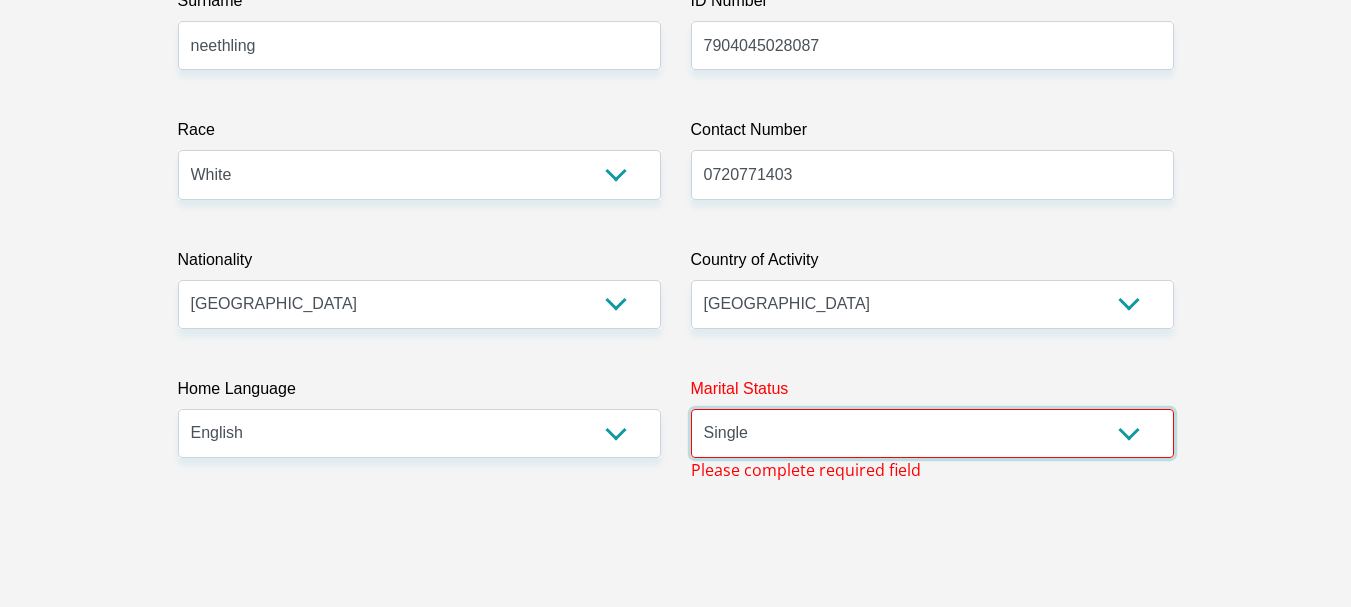 click on "Married ANC
Single
Divorced
Widowed
Married COP or Customary Law" at bounding box center (932, 433) 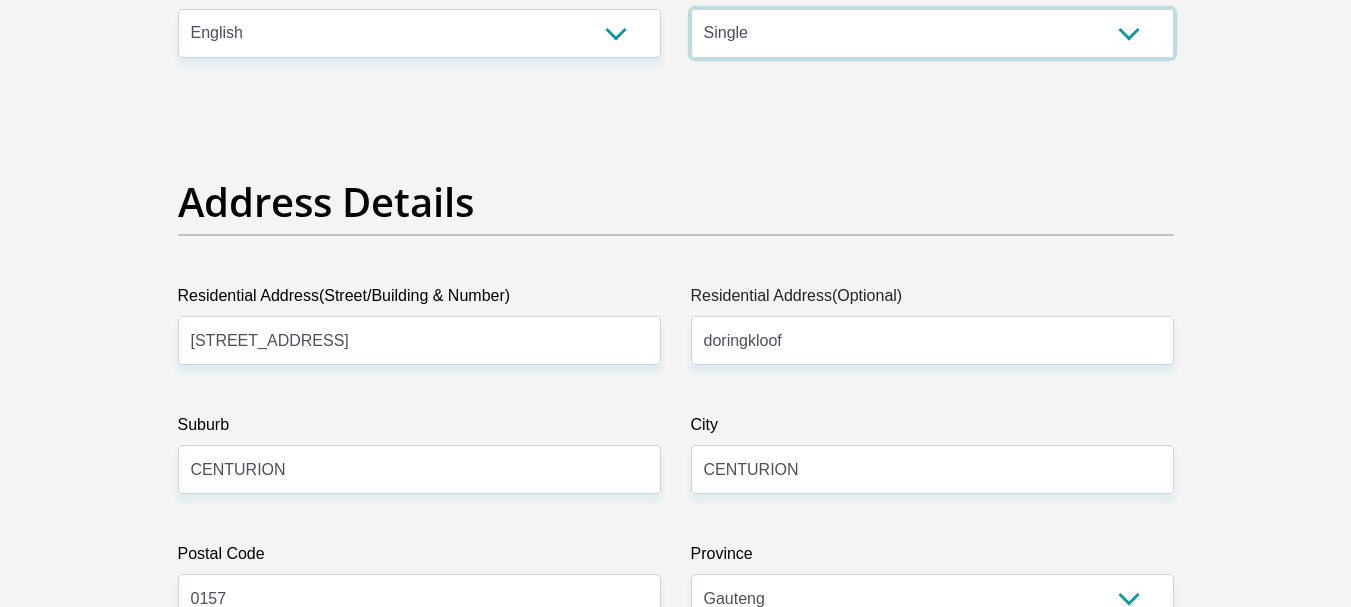 scroll, scrollTop: 954, scrollLeft: 0, axis: vertical 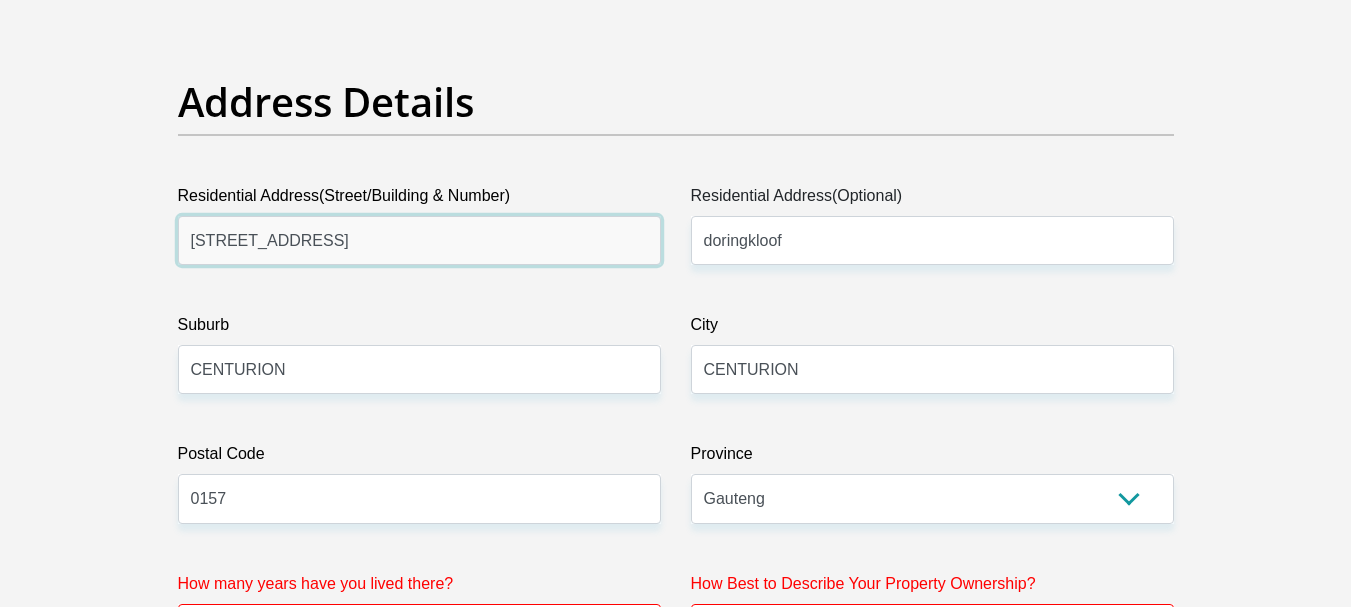 click on "[STREET_ADDRESS]" at bounding box center [419, 240] 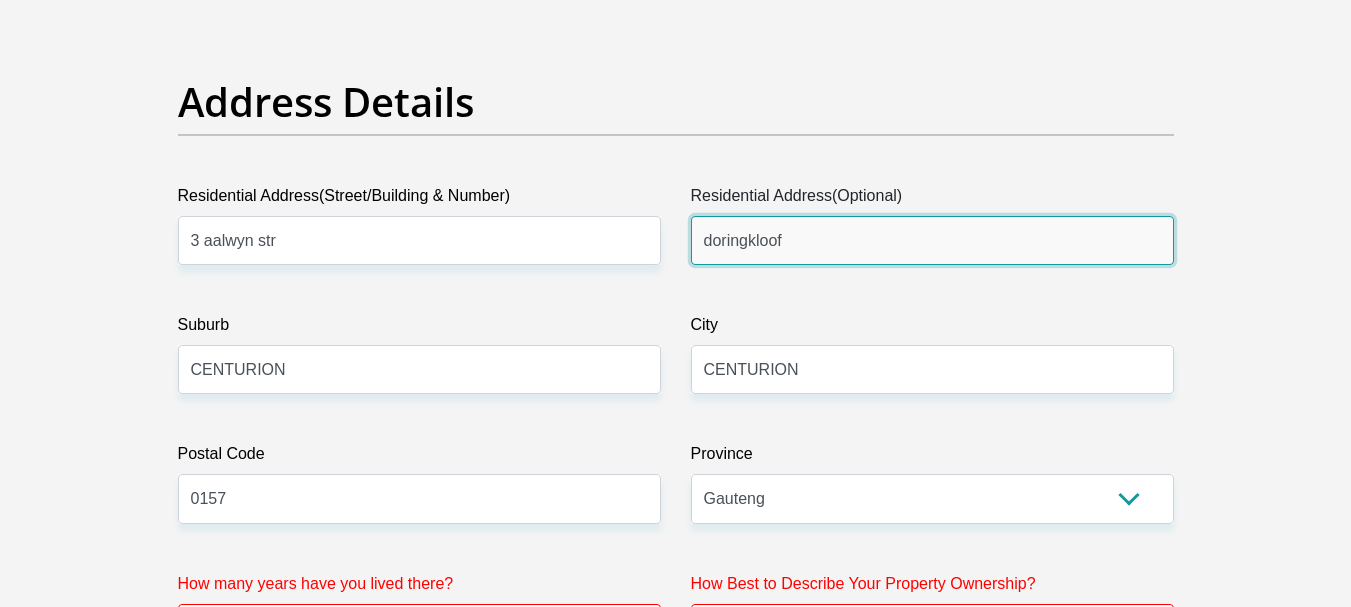 click on "doringkloof" at bounding box center (932, 240) 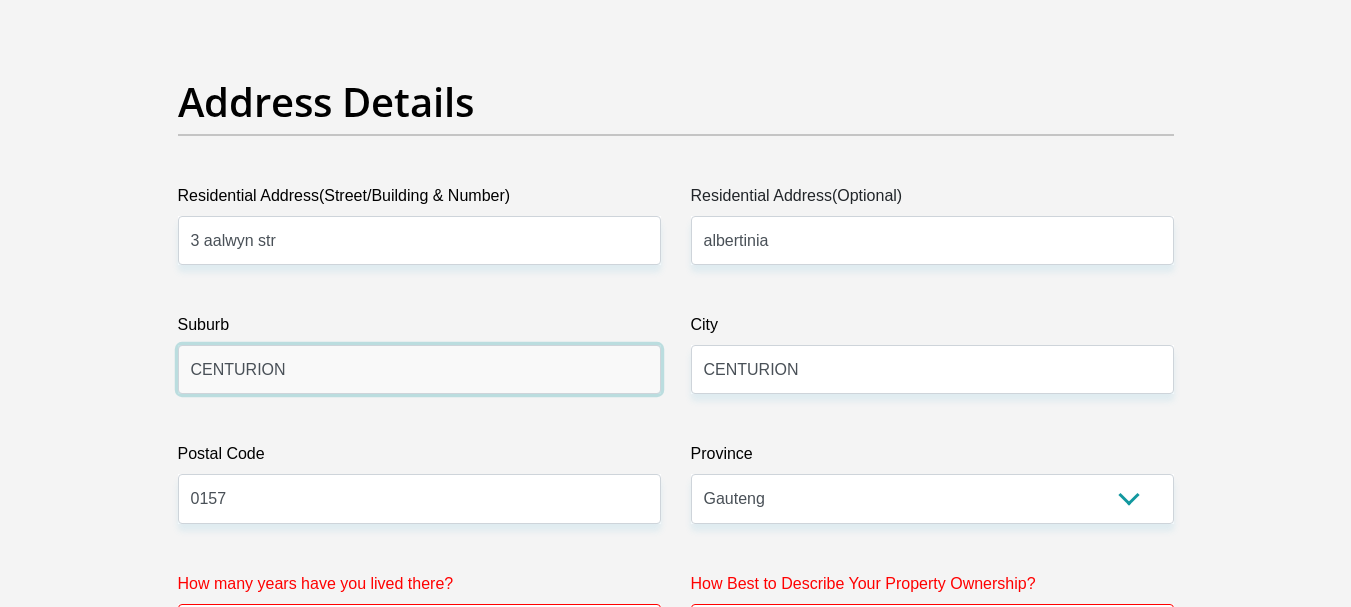 click on "CENTURION" at bounding box center (419, 369) 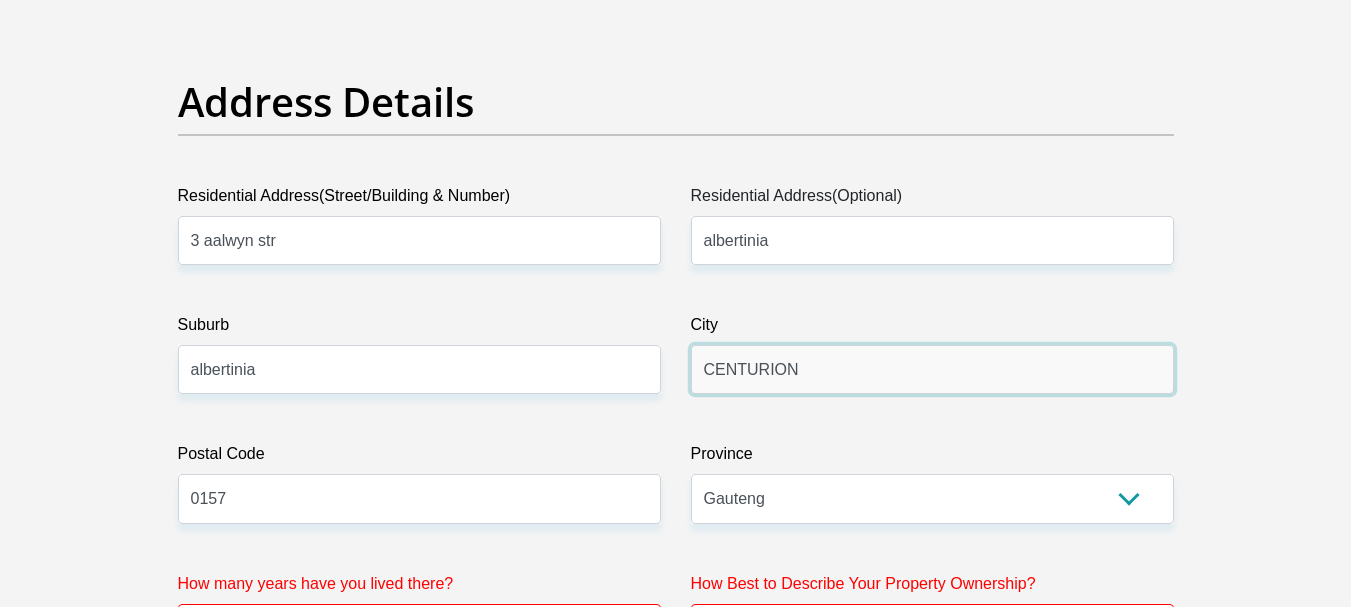 click on "CENTURION" at bounding box center [932, 369] 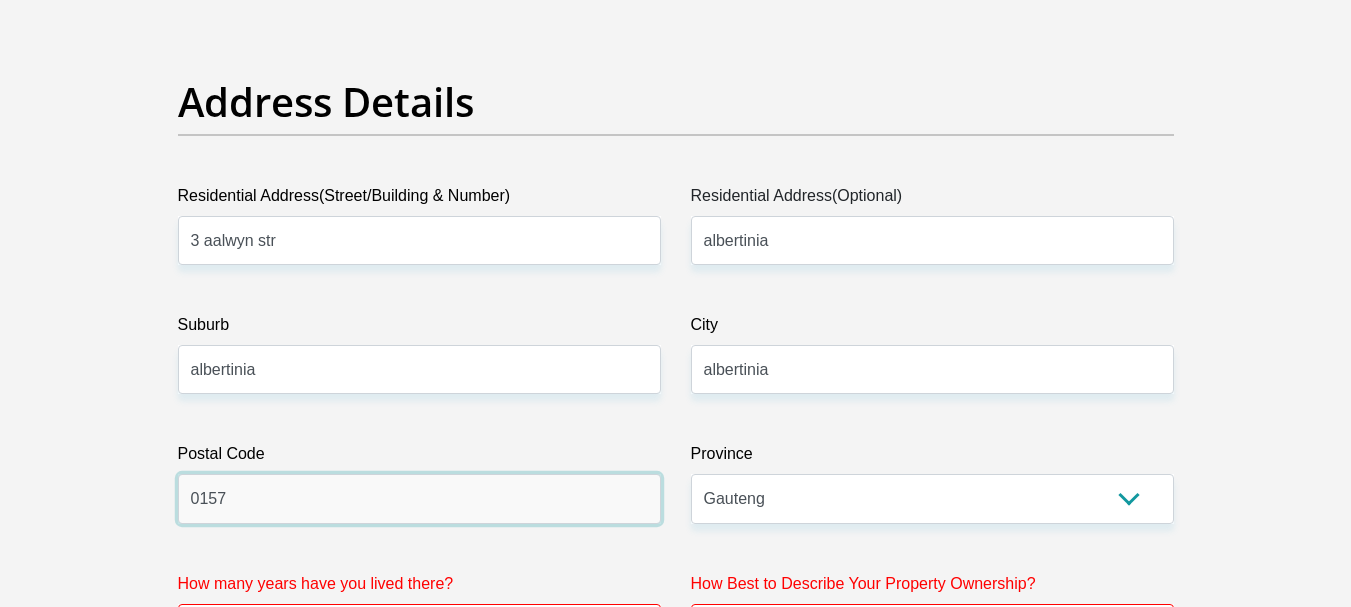 click on "0157" at bounding box center (419, 498) 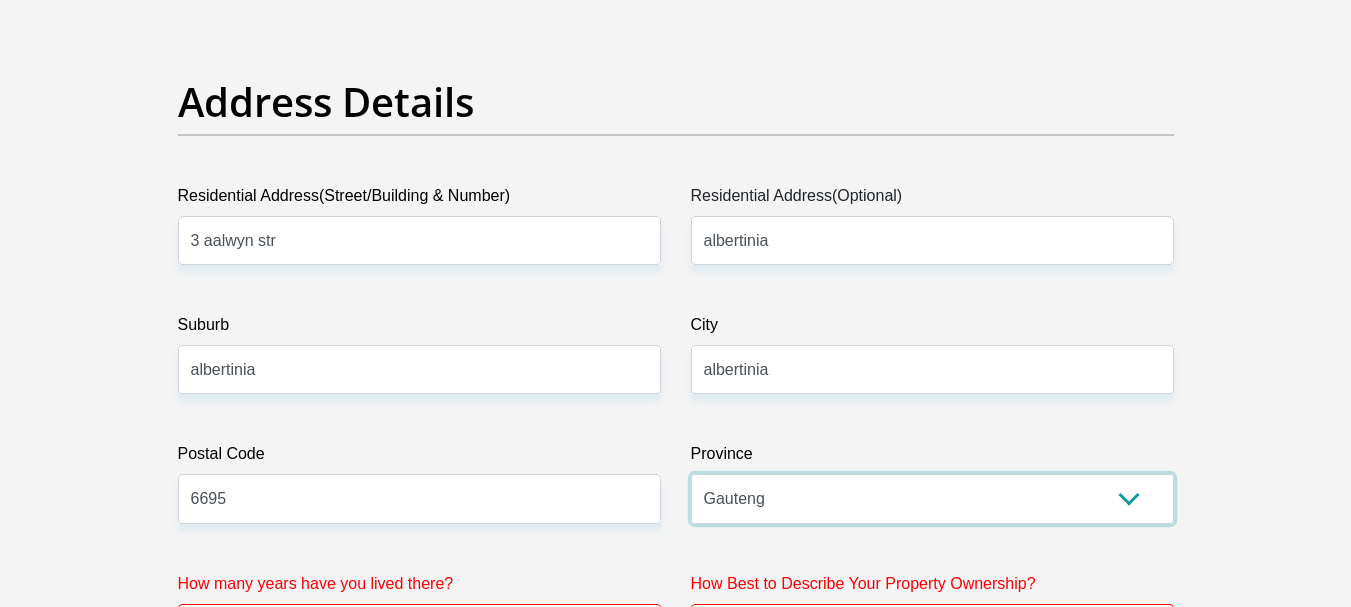click on "Eastern Cape
Free State
[GEOGRAPHIC_DATA]
[GEOGRAPHIC_DATA][DATE]
[GEOGRAPHIC_DATA]
[GEOGRAPHIC_DATA]
[GEOGRAPHIC_DATA]
[GEOGRAPHIC_DATA]" at bounding box center (932, 498) 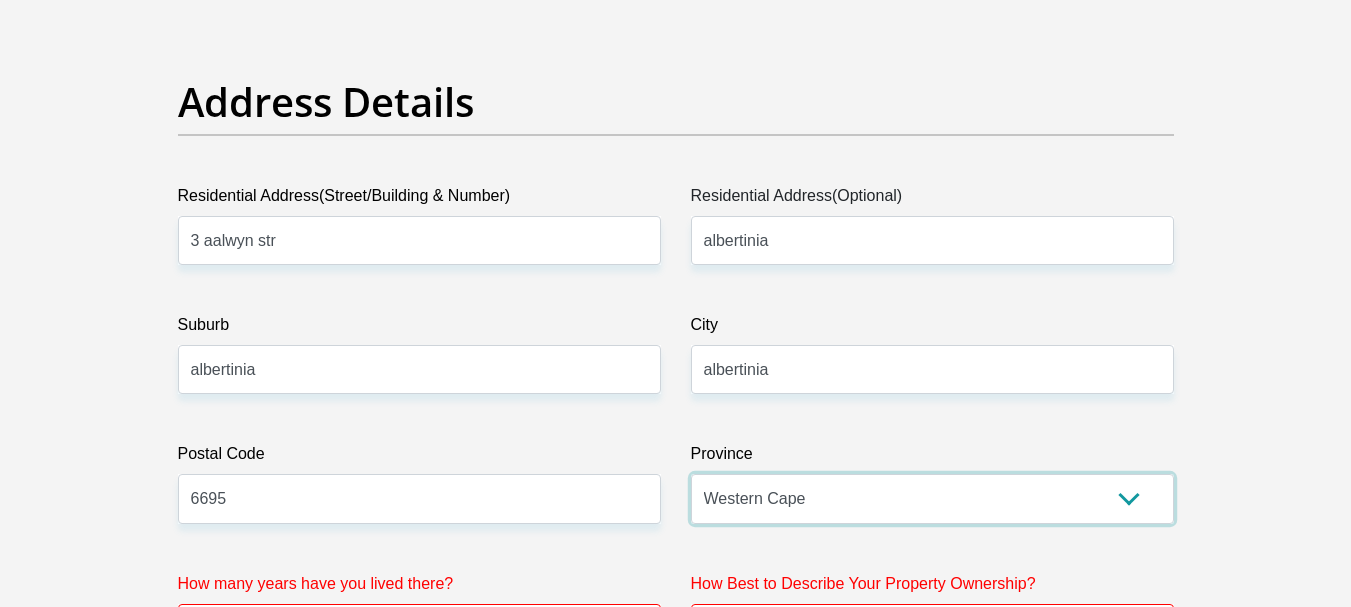 click on "Eastern Cape
Free State
[GEOGRAPHIC_DATA]
[GEOGRAPHIC_DATA][DATE]
[GEOGRAPHIC_DATA]
[GEOGRAPHIC_DATA]
[GEOGRAPHIC_DATA]
[GEOGRAPHIC_DATA]" at bounding box center [932, 498] 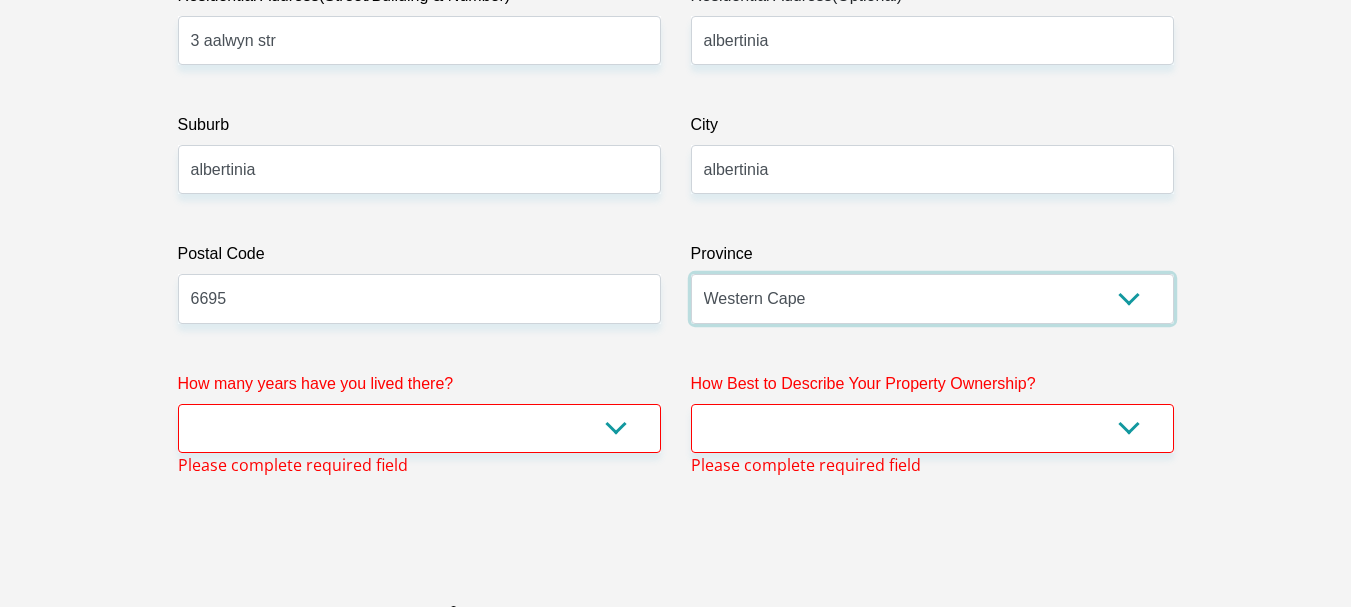 scroll, scrollTop: 1254, scrollLeft: 0, axis: vertical 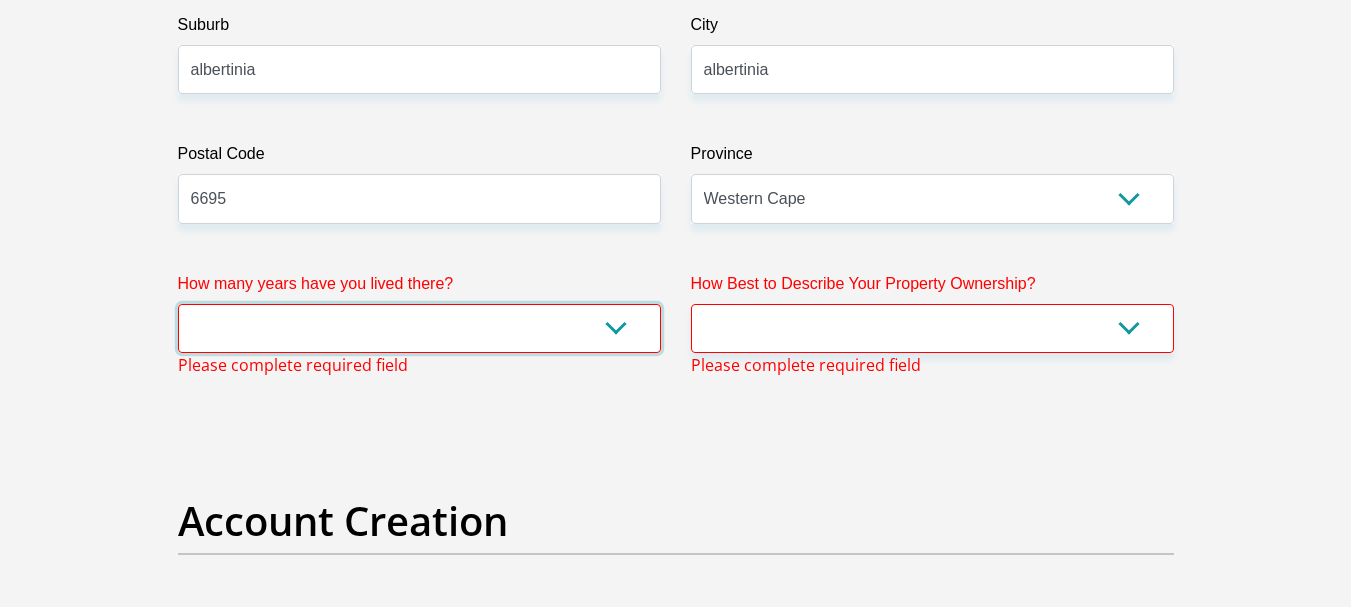 click on "less than 1 year
1-3 years
3-5 years
5+ years" at bounding box center [419, 328] 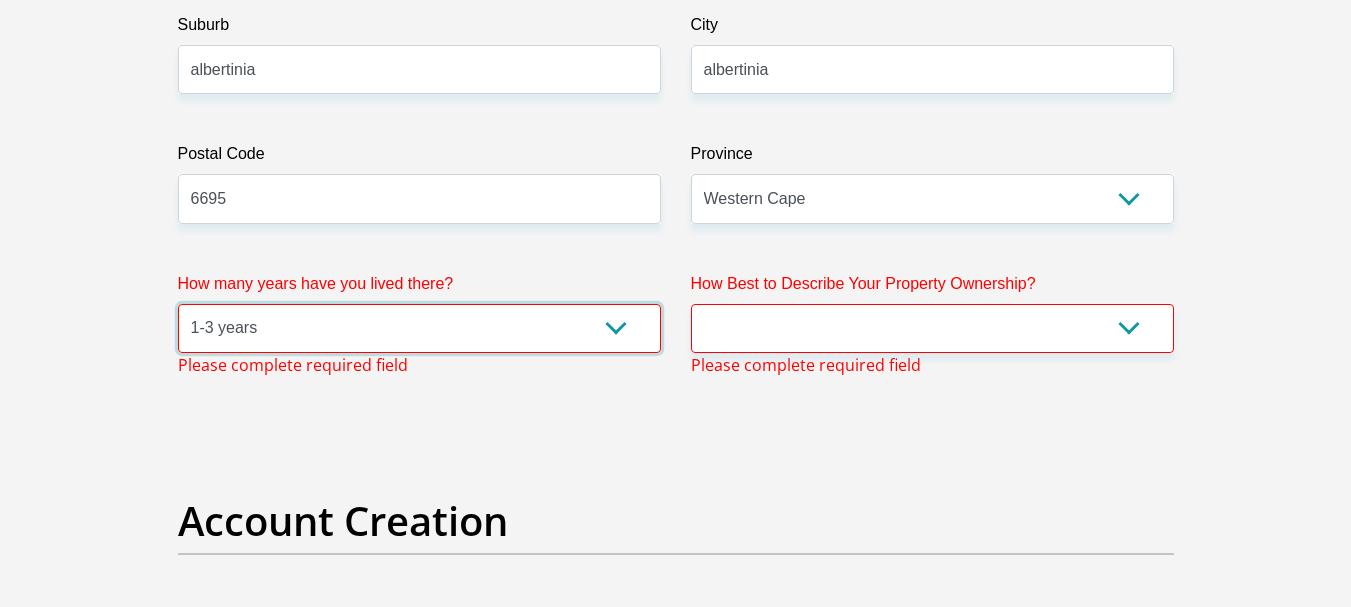 click on "less than 1 year
1-3 years
3-5 years
5+ years" at bounding box center [419, 328] 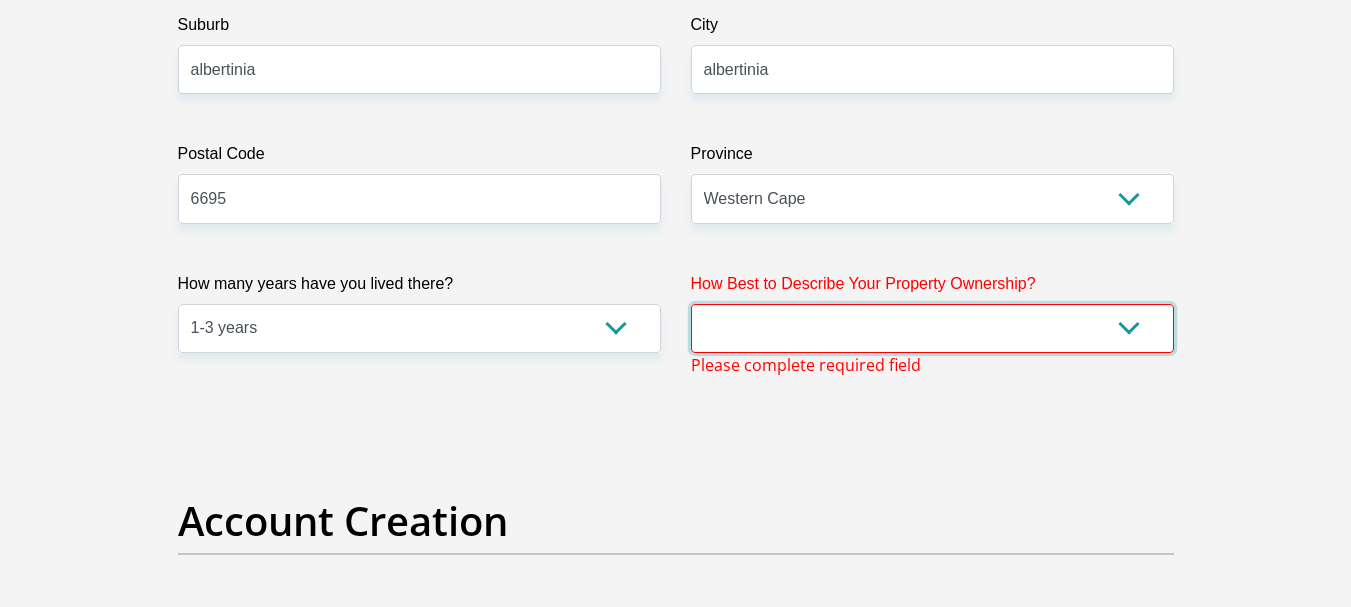 click on "Owned
Rented
Family Owned
Company Dwelling" at bounding box center [932, 328] 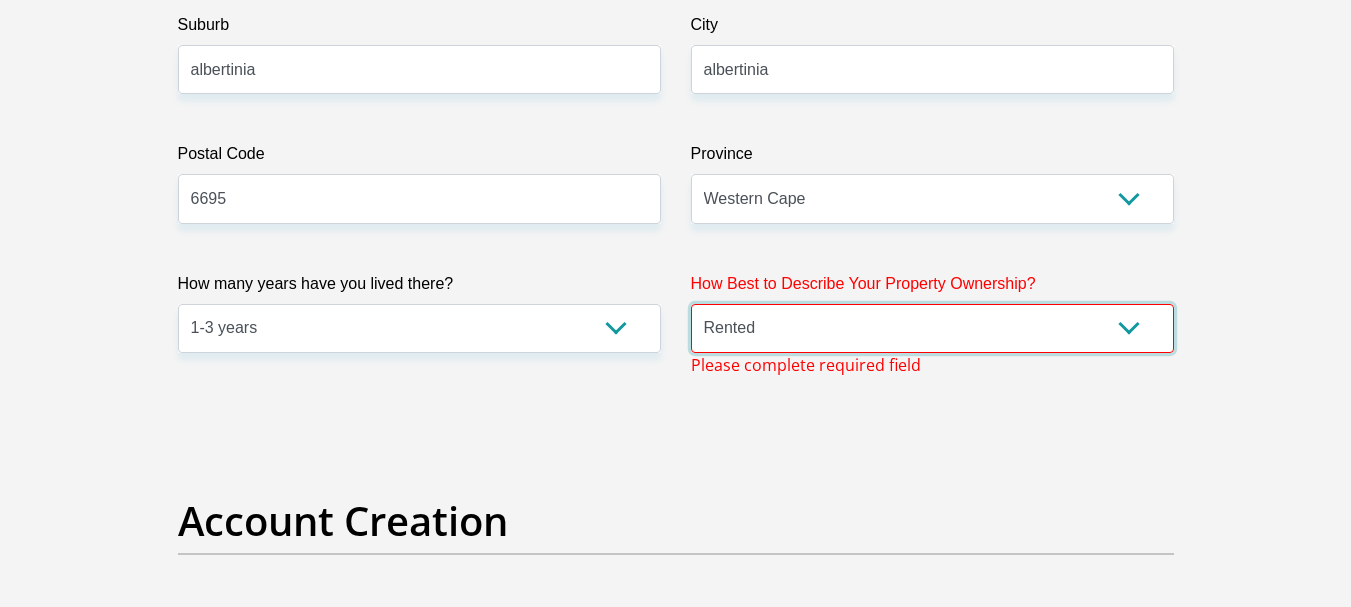 click on "Owned
Rented
Family Owned
Company Dwelling" at bounding box center (932, 328) 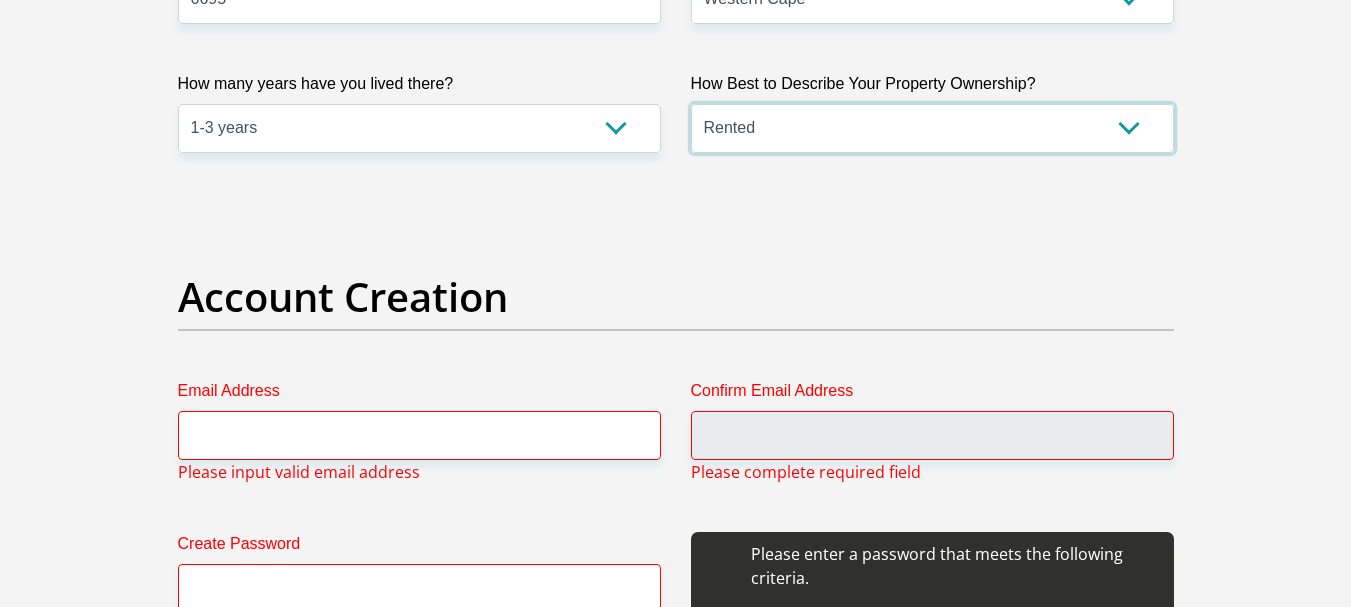 scroll, scrollTop: 1554, scrollLeft: 0, axis: vertical 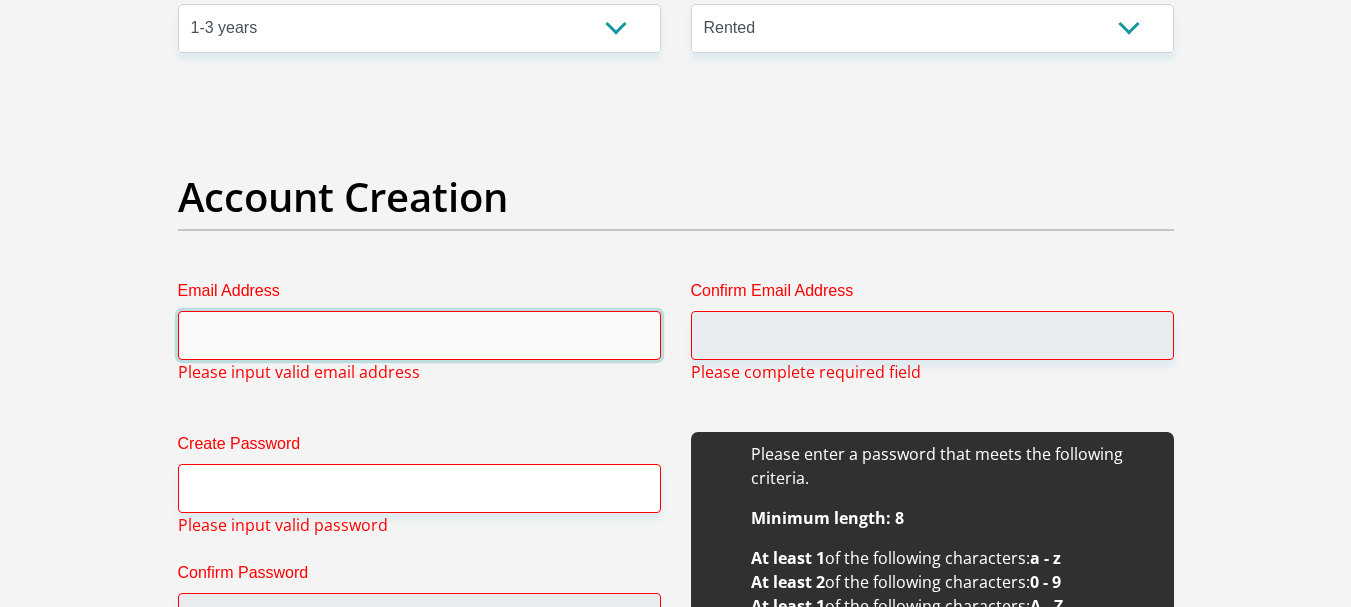click on "Email Address" at bounding box center [419, 335] 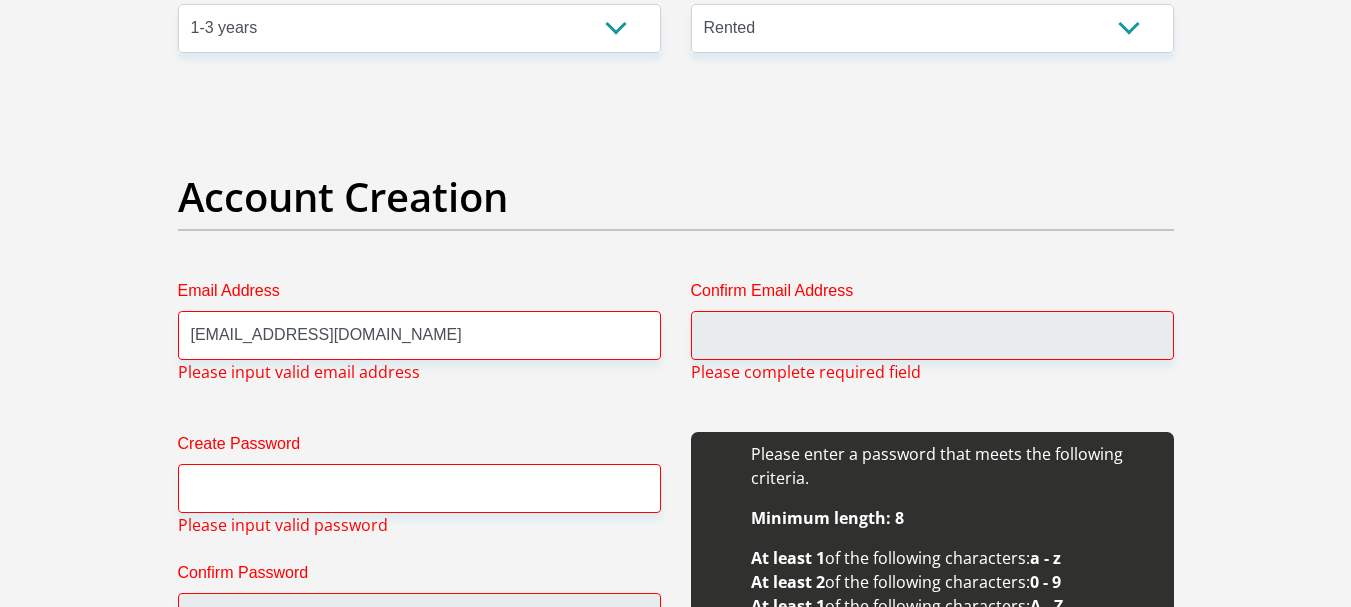 type 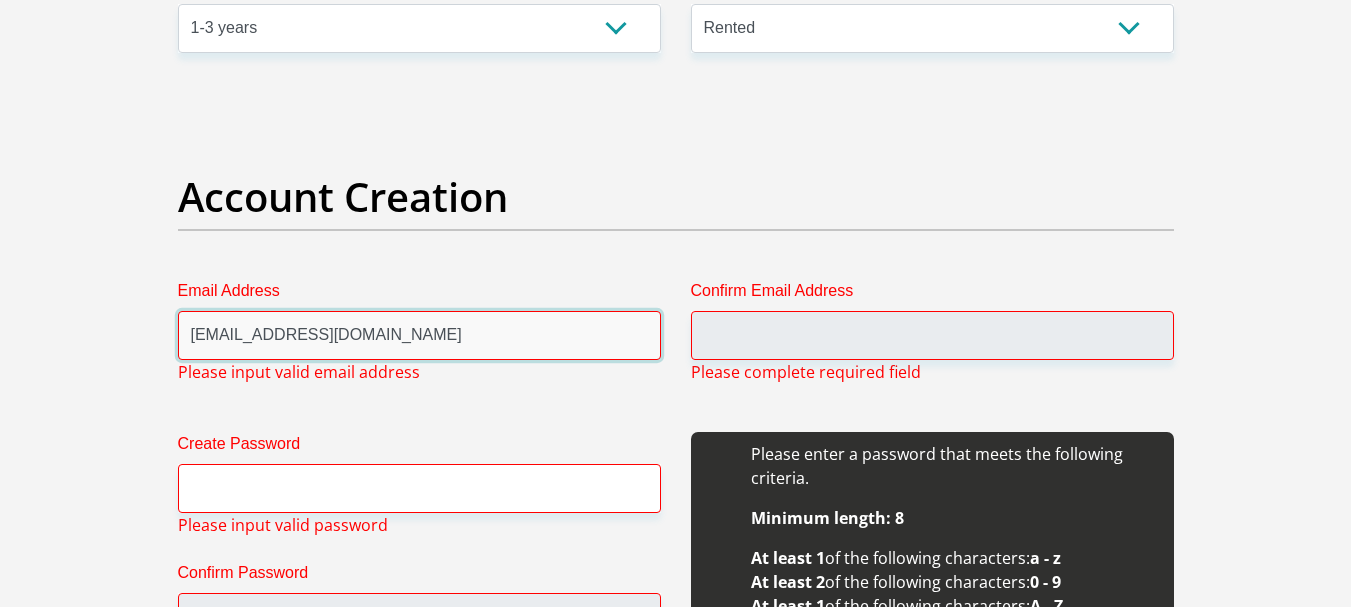type 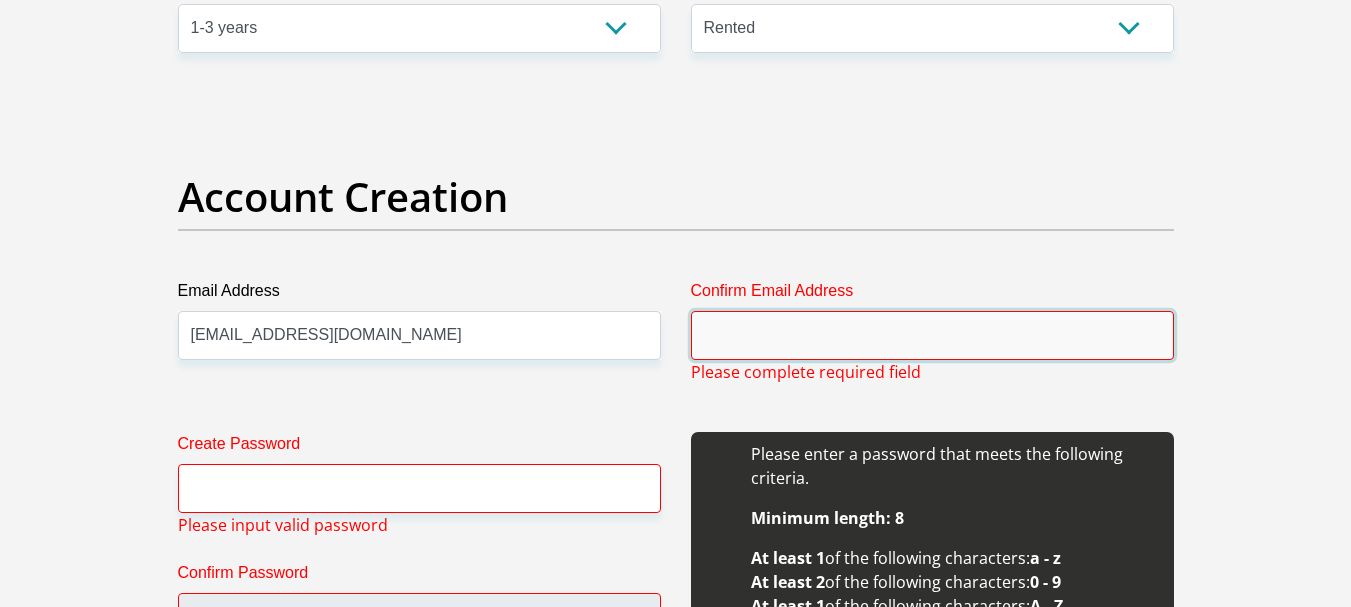 type on "[EMAIL_ADDRESS][DOMAIN_NAME]" 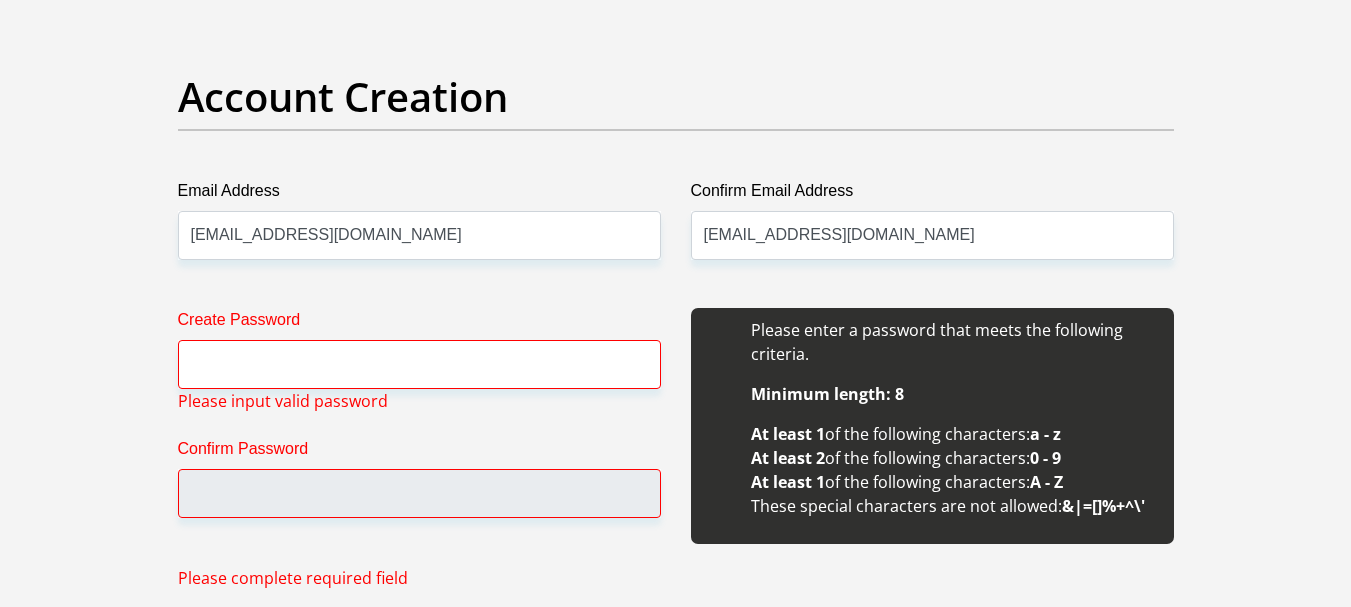 scroll, scrollTop: 1754, scrollLeft: 0, axis: vertical 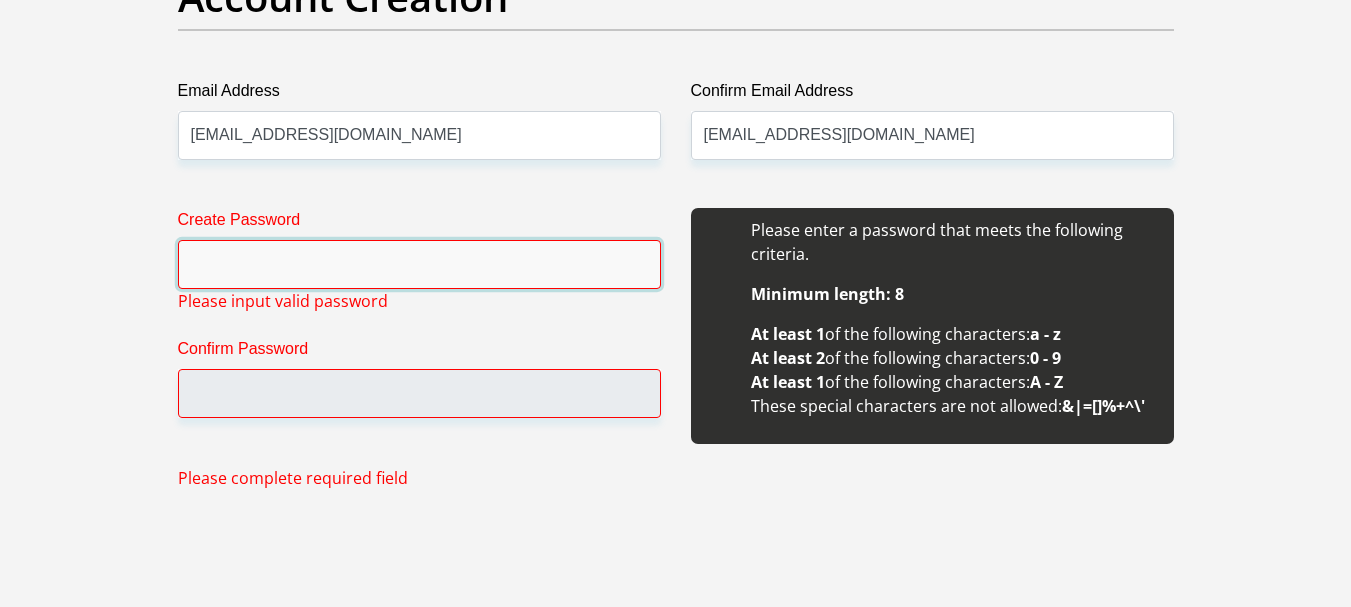 click on "Create Password" at bounding box center [419, 264] 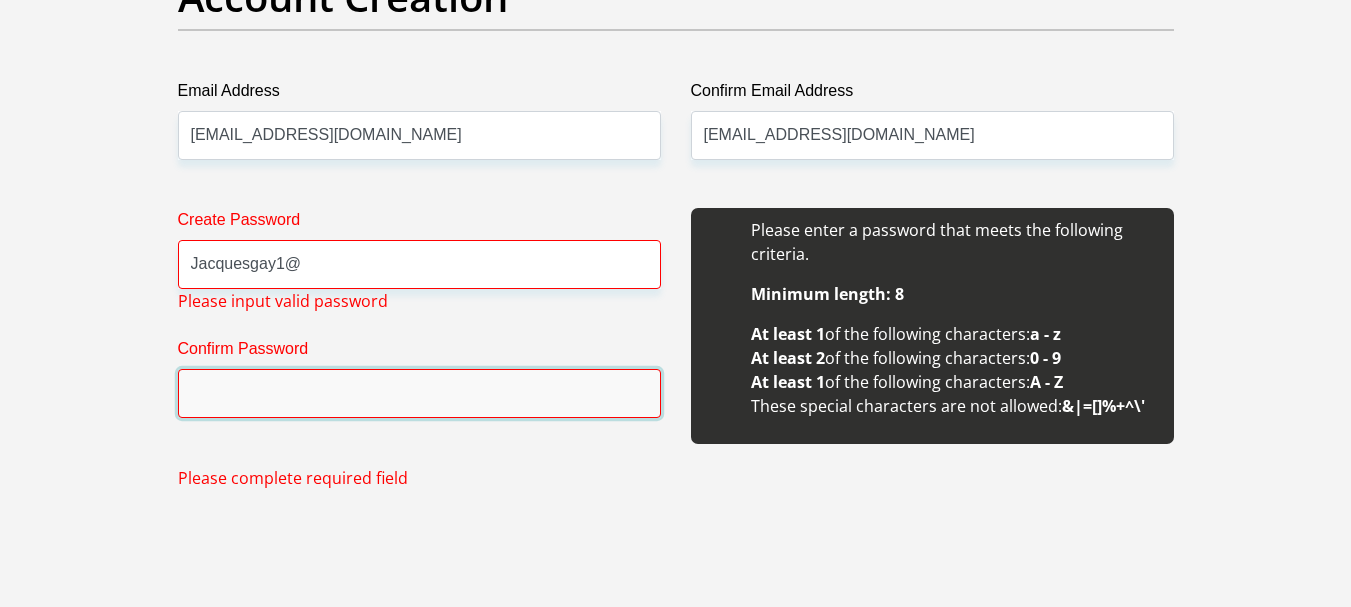 click on "Confirm Password" at bounding box center (419, 393) 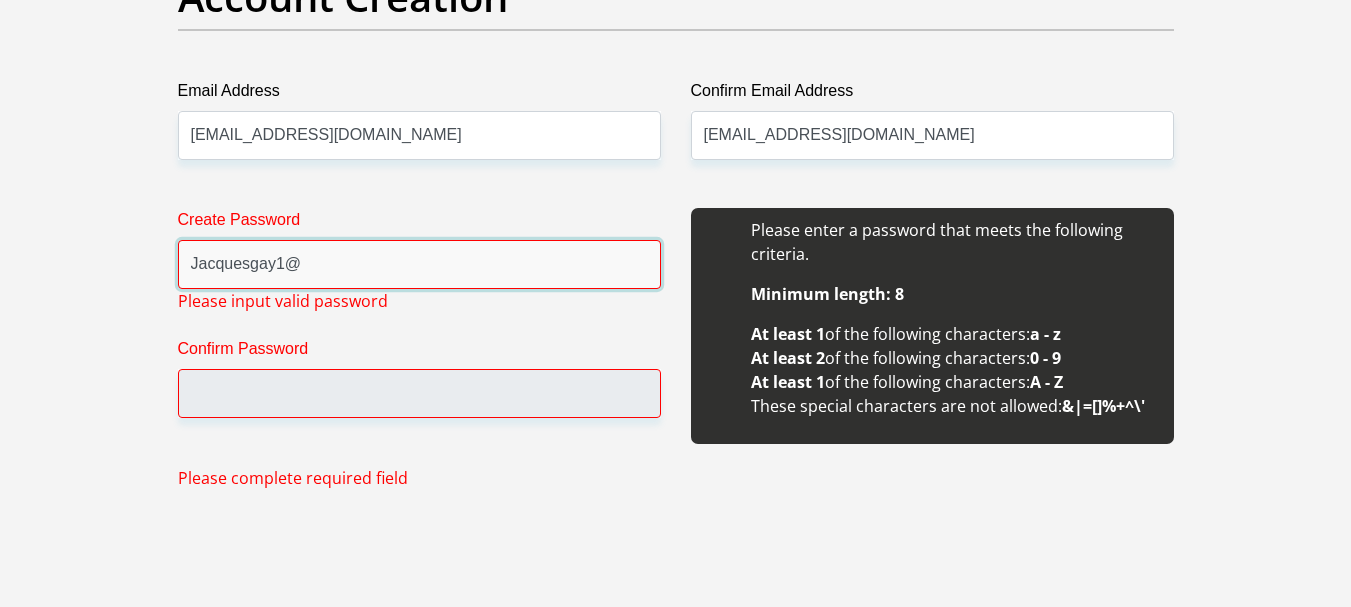 click on "Jacquesgay1@" at bounding box center (419, 264) 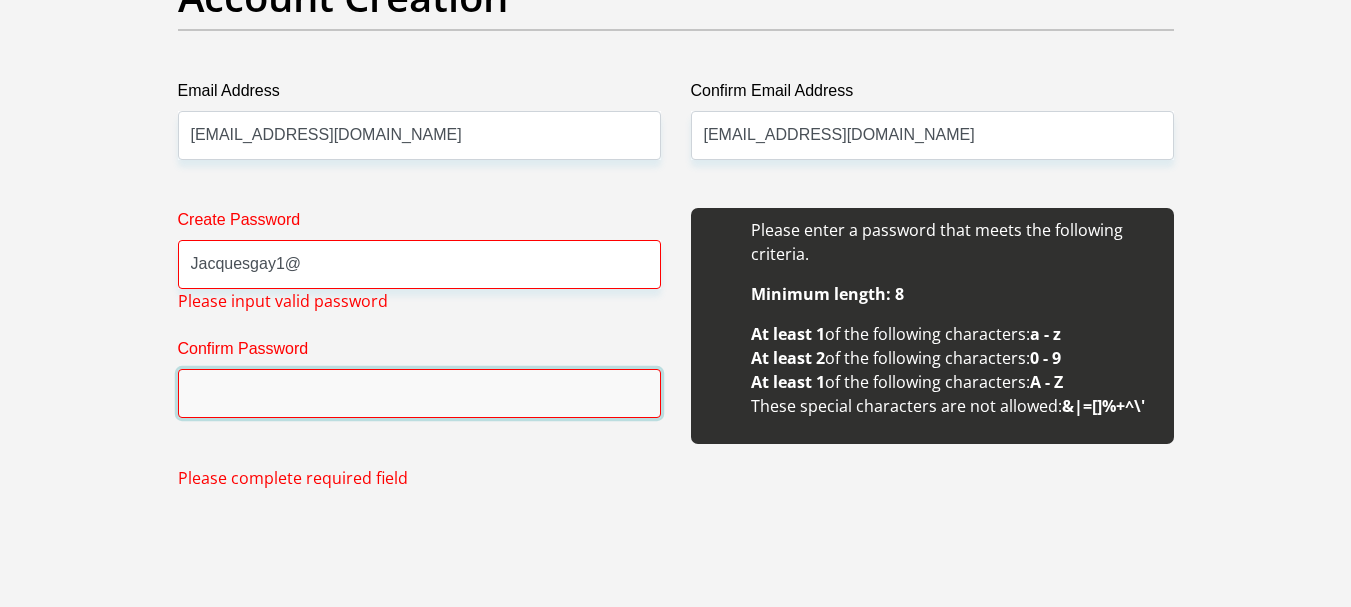 click on "Confirm Password" at bounding box center (419, 393) 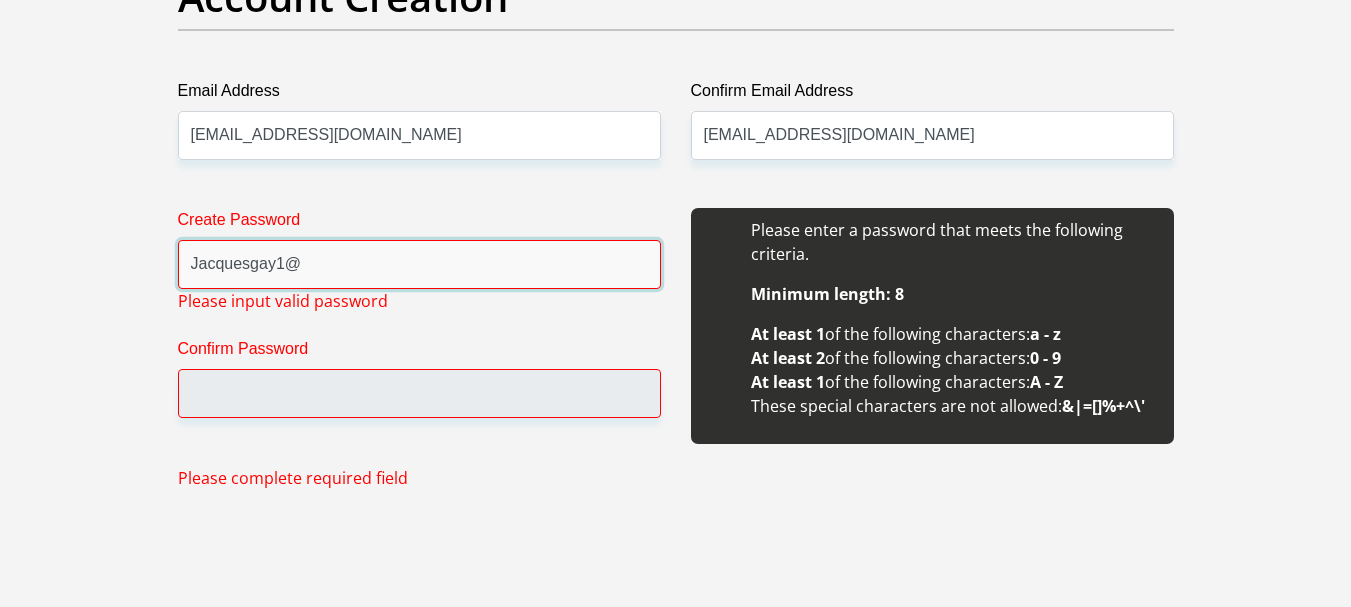 click on "Jacquesgay1@" at bounding box center [419, 264] 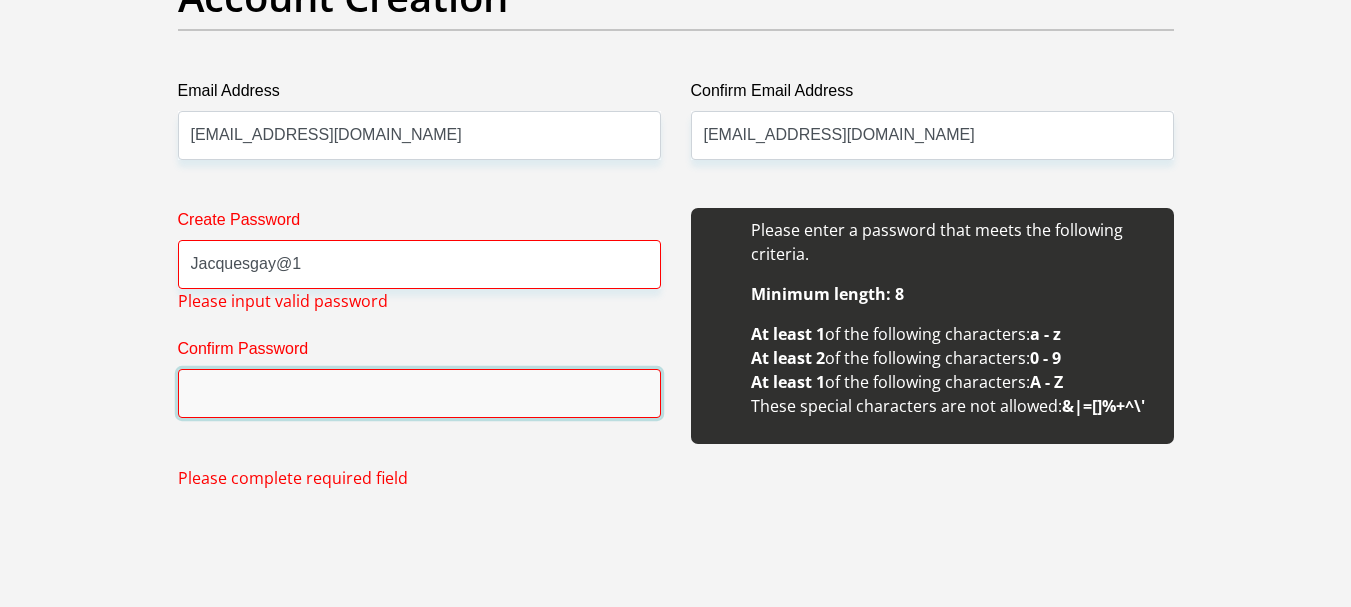 click on "Confirm Password" at bounding box center (419, 393) 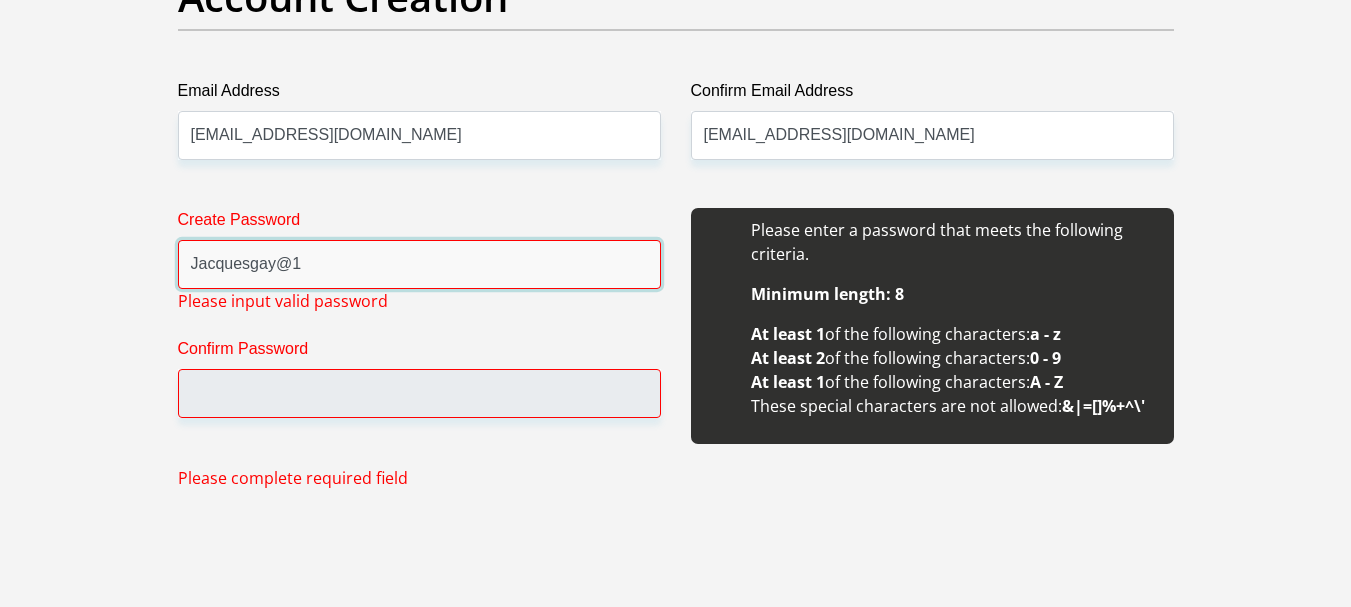 click on "Jacquesgay@1" at bounding box center (419, 264) 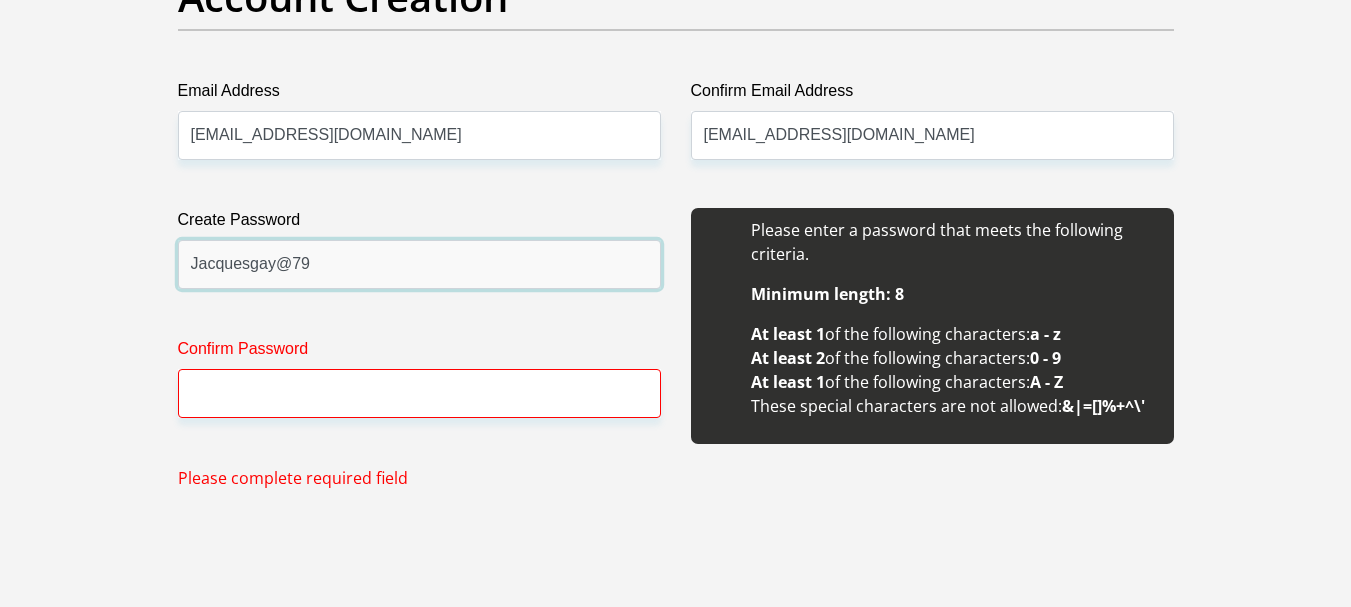 type on "Jacquesgay@79" 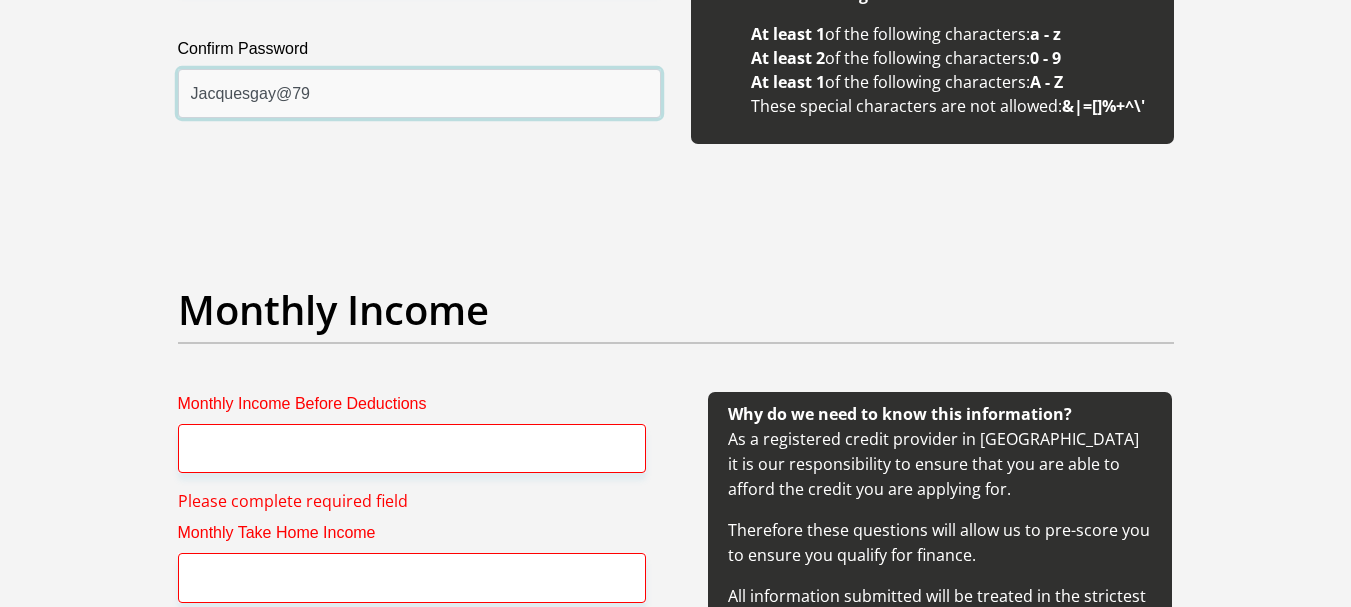 scroll, scrollTop: 2154, scrollLeft: 0, axis: vertical 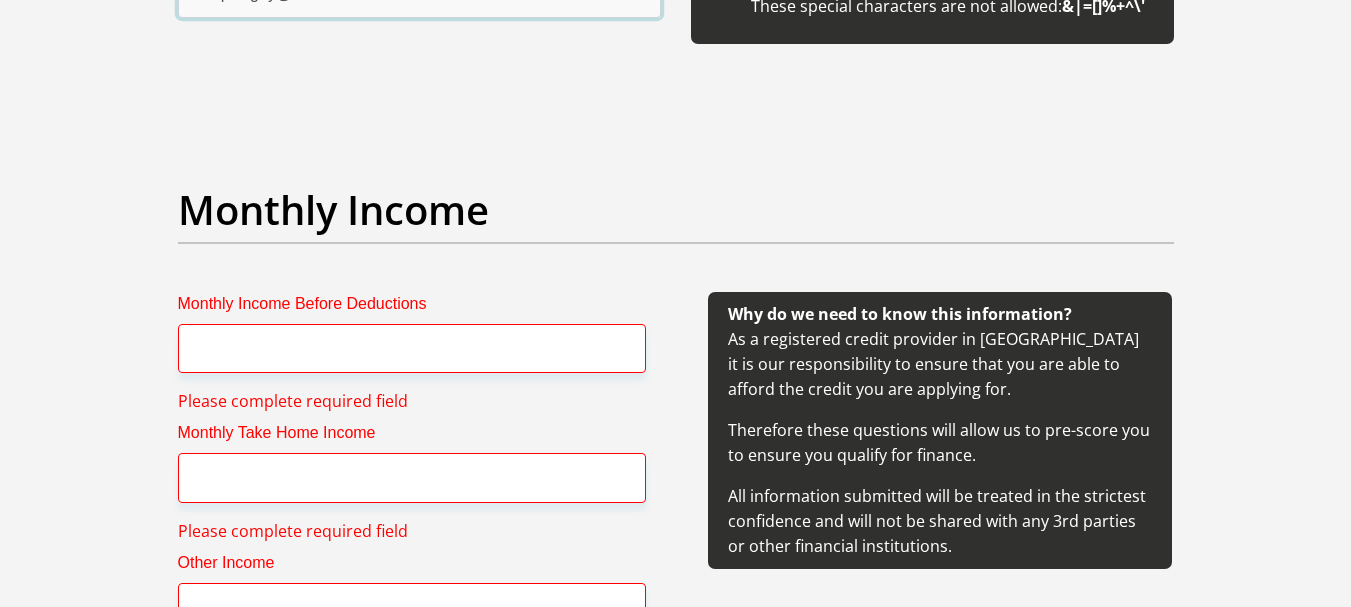 type on "Jacquesgay@79" 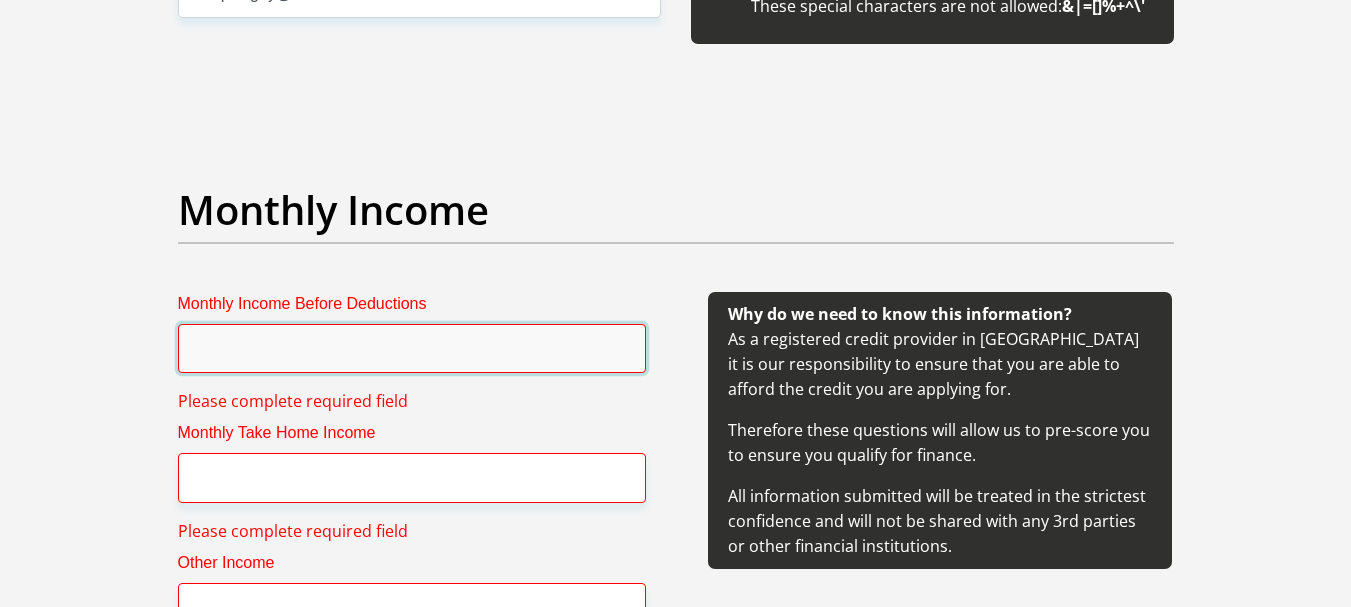 click on "Monthly Income Before Deductions" at bounding box center (412, 348) 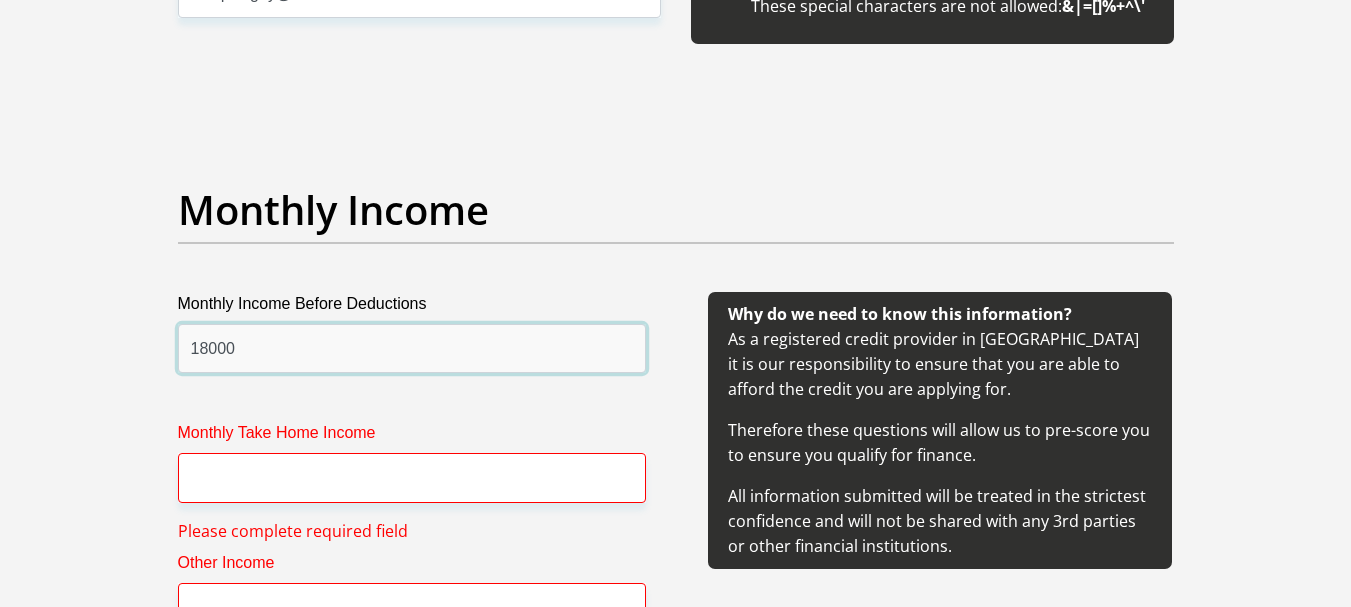type on "18000" 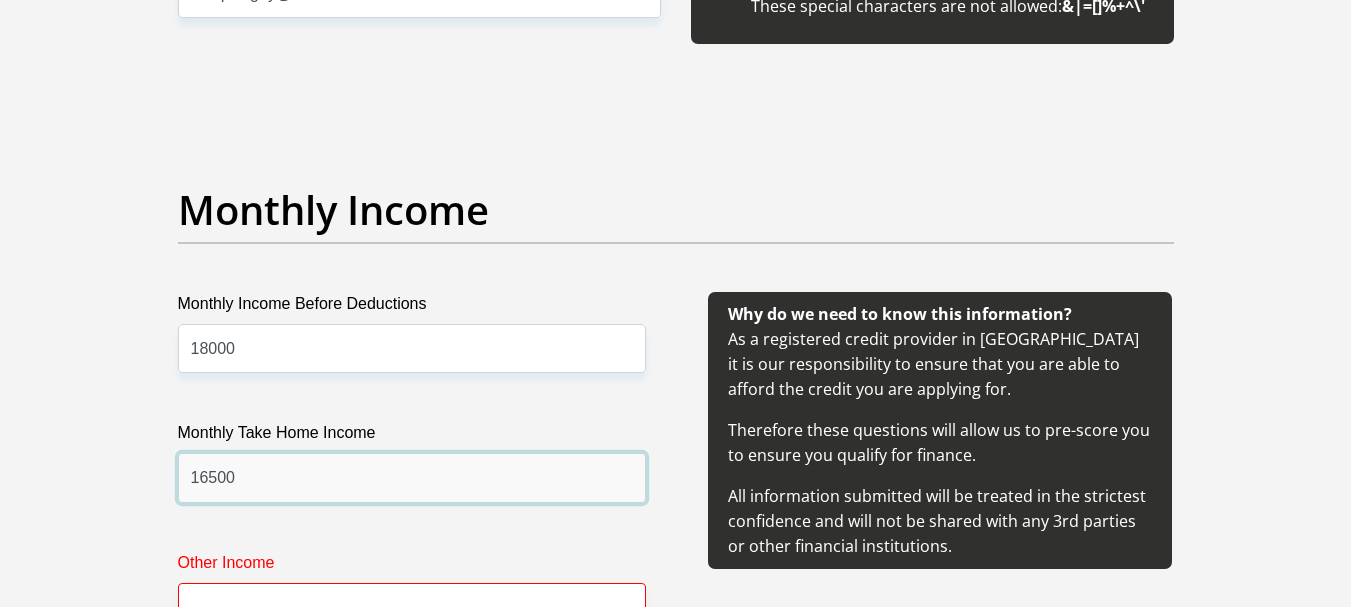 type on "16500" 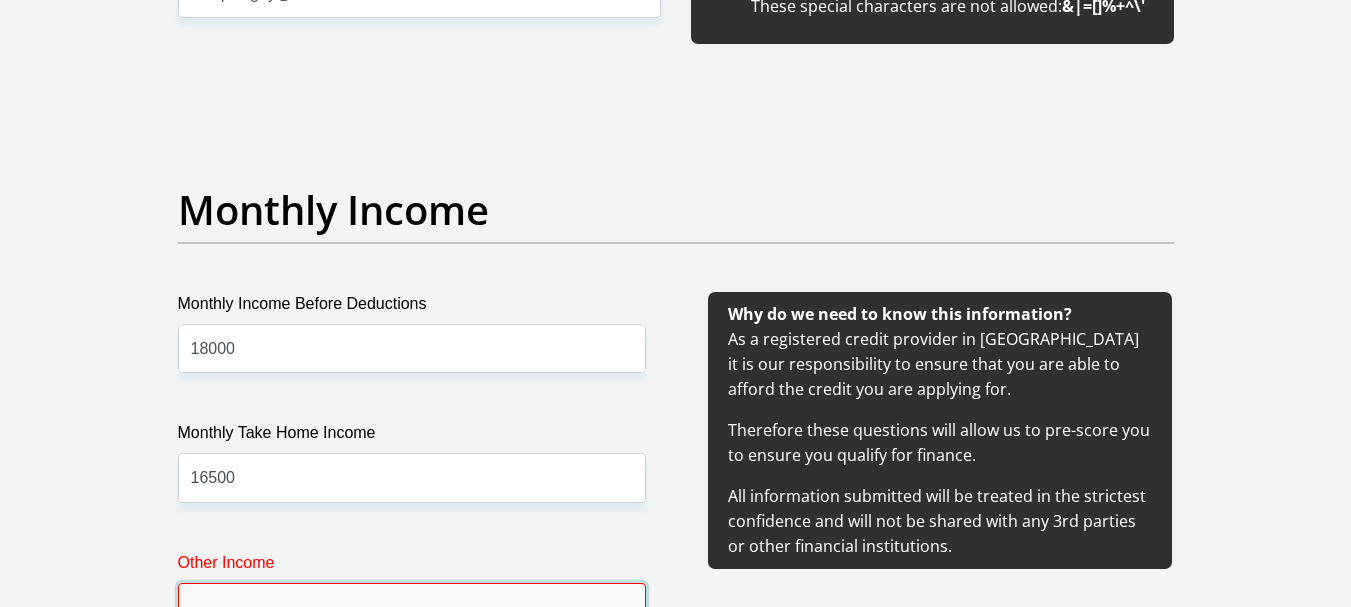 scroll, scrollTop: 2179, scrollLeft: 0, axis: vertical 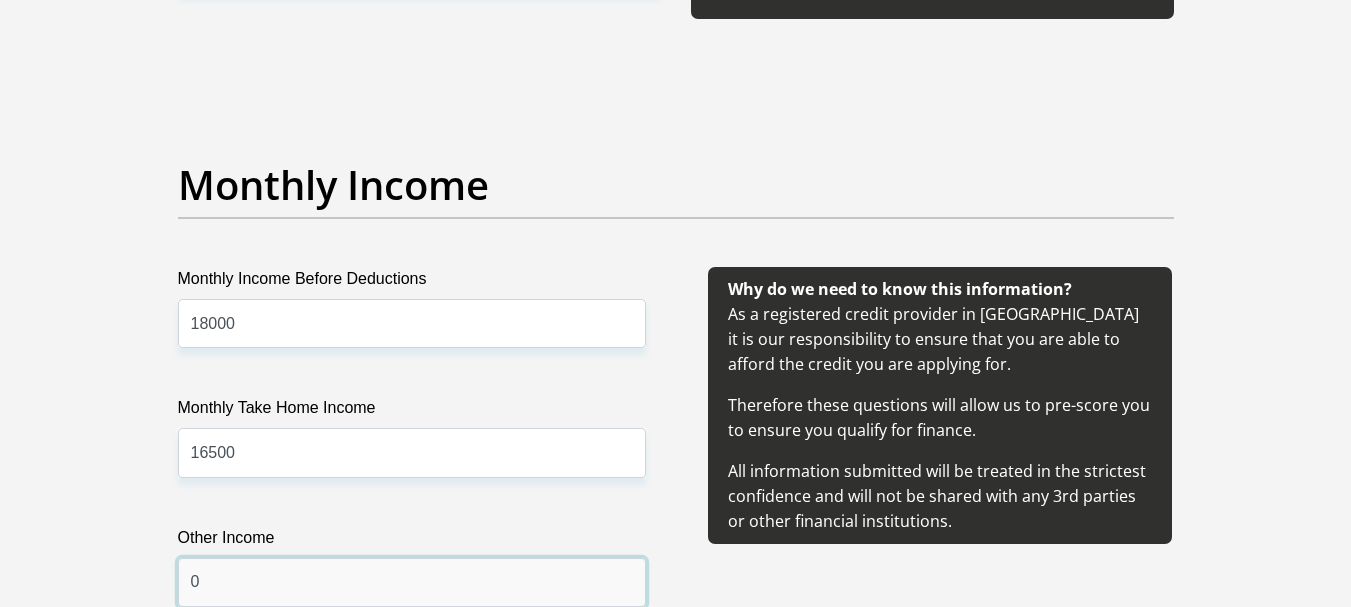 type on "0" 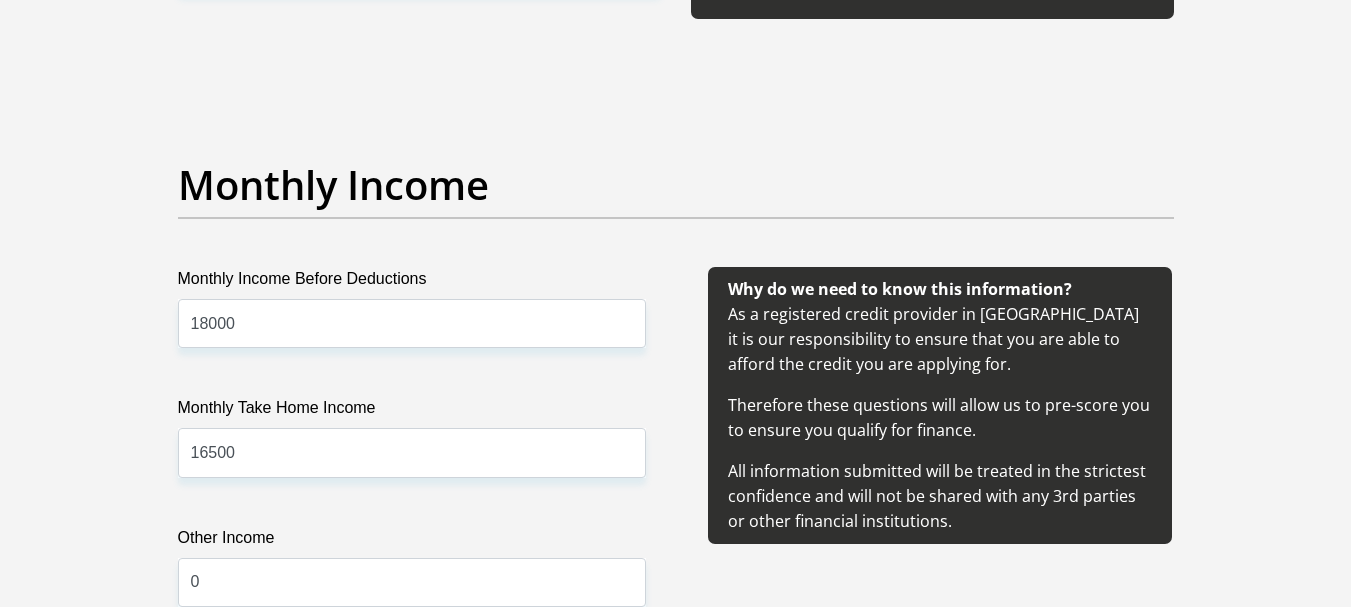 scroll, scrollTop: 2765, scrollLeft: 0, axis: vertical 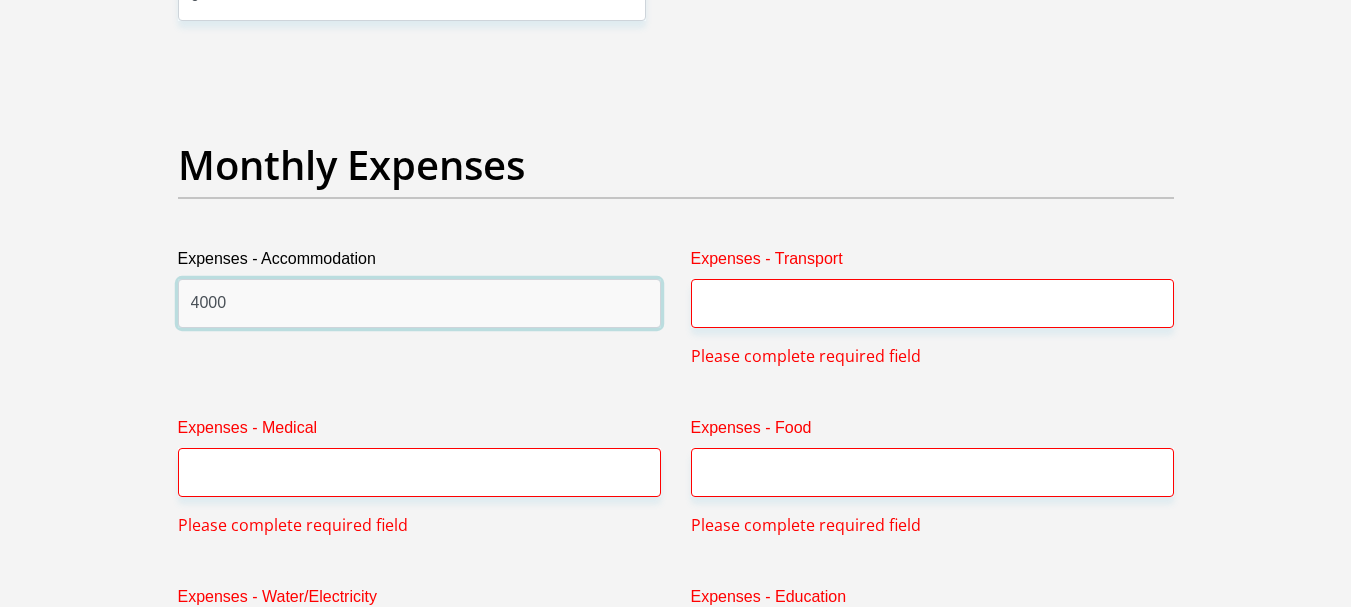 type on "4000" 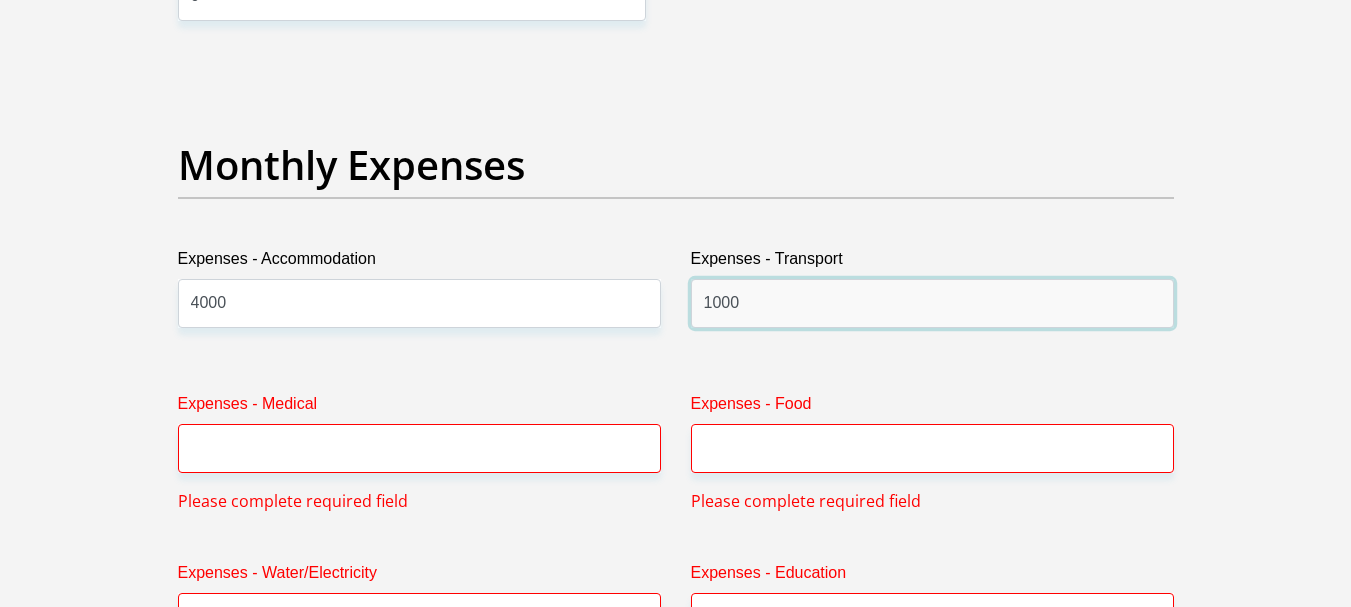 type on "1000" 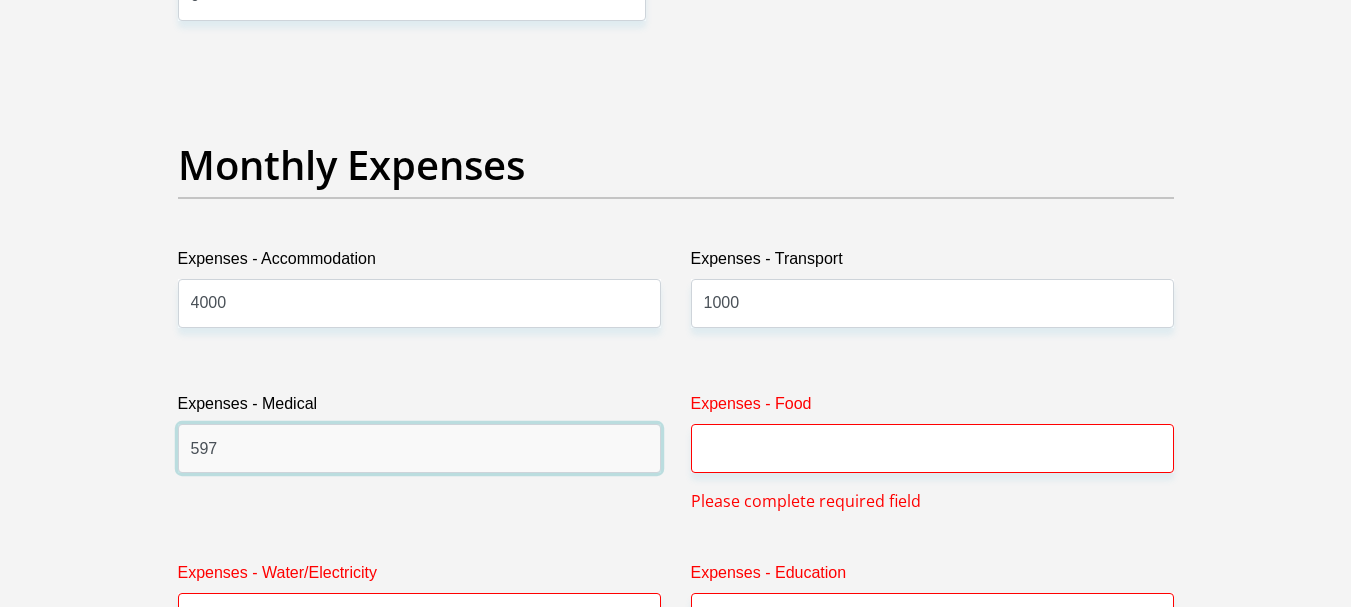 type on "597" 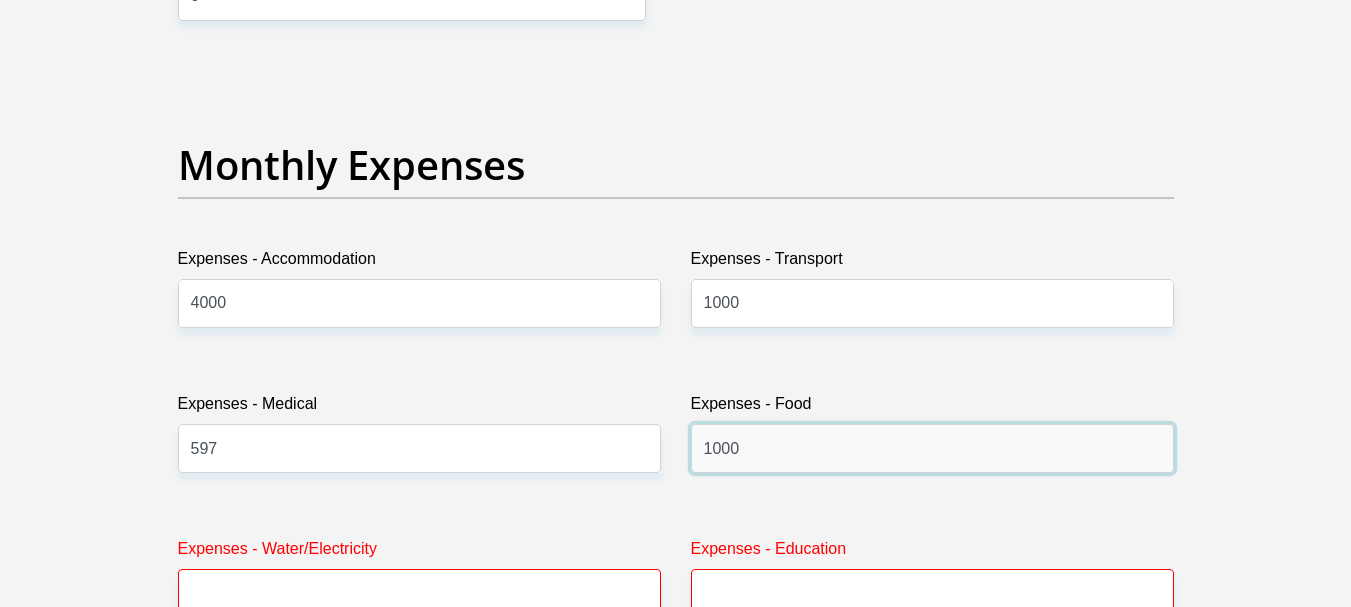type on "1000" 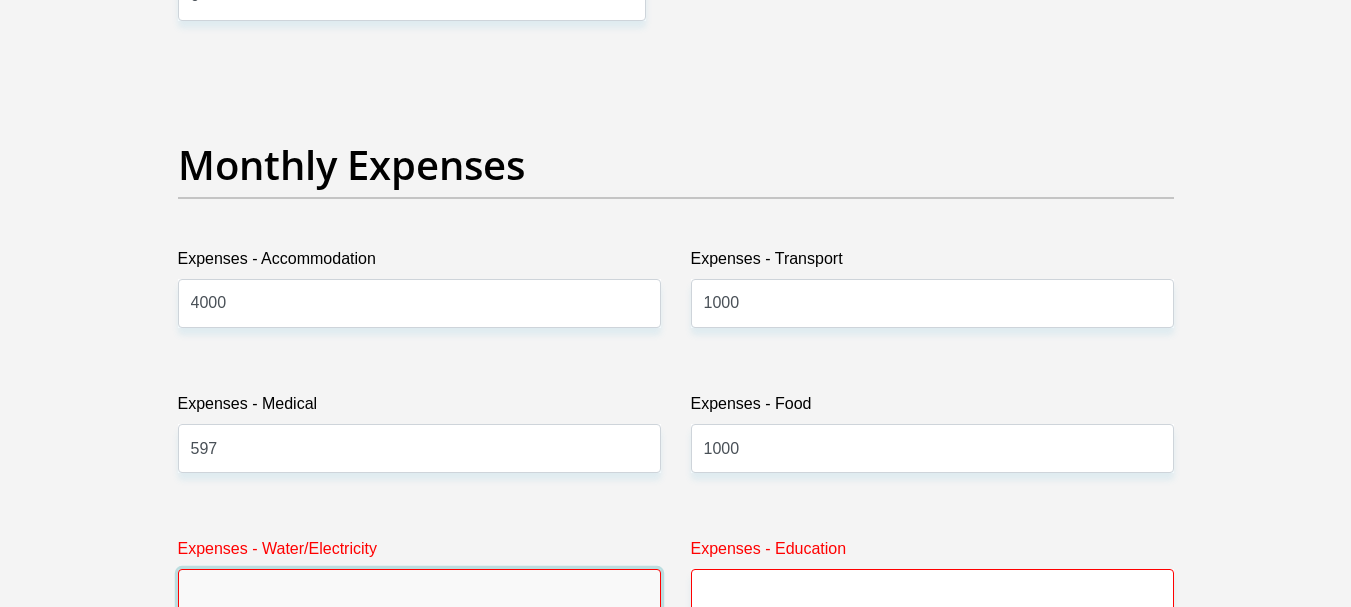 scroll, scrollTop: 2776, scrollLeft: 0, axis: vertical 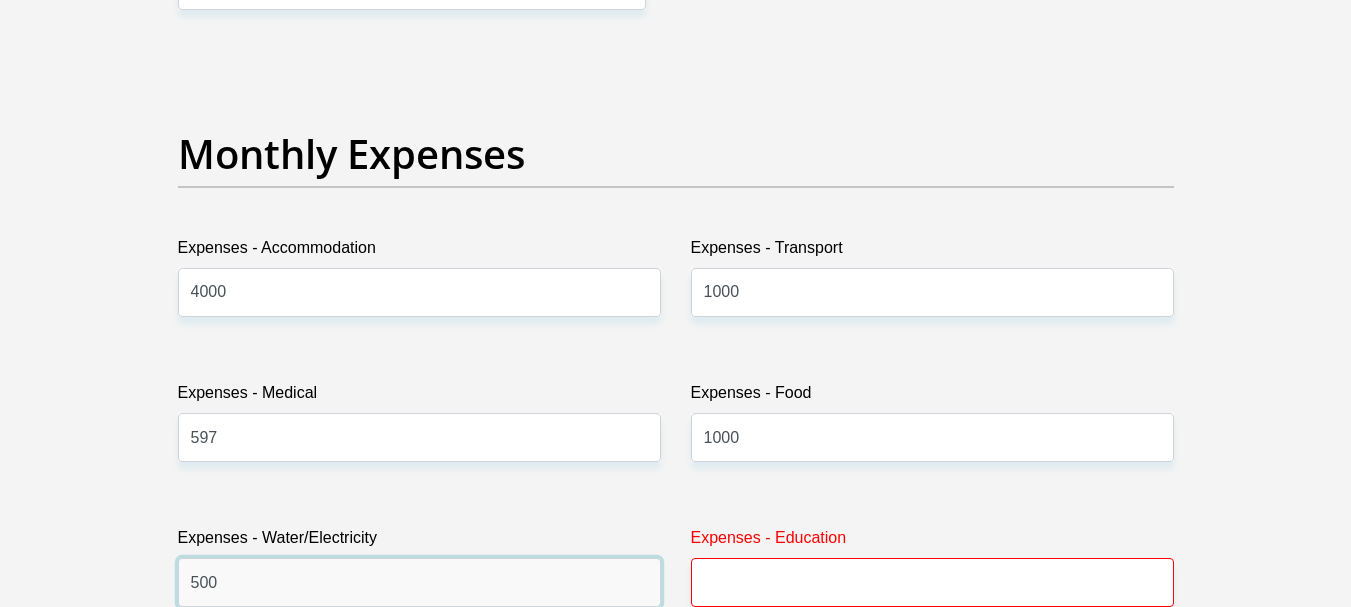 type on "500" 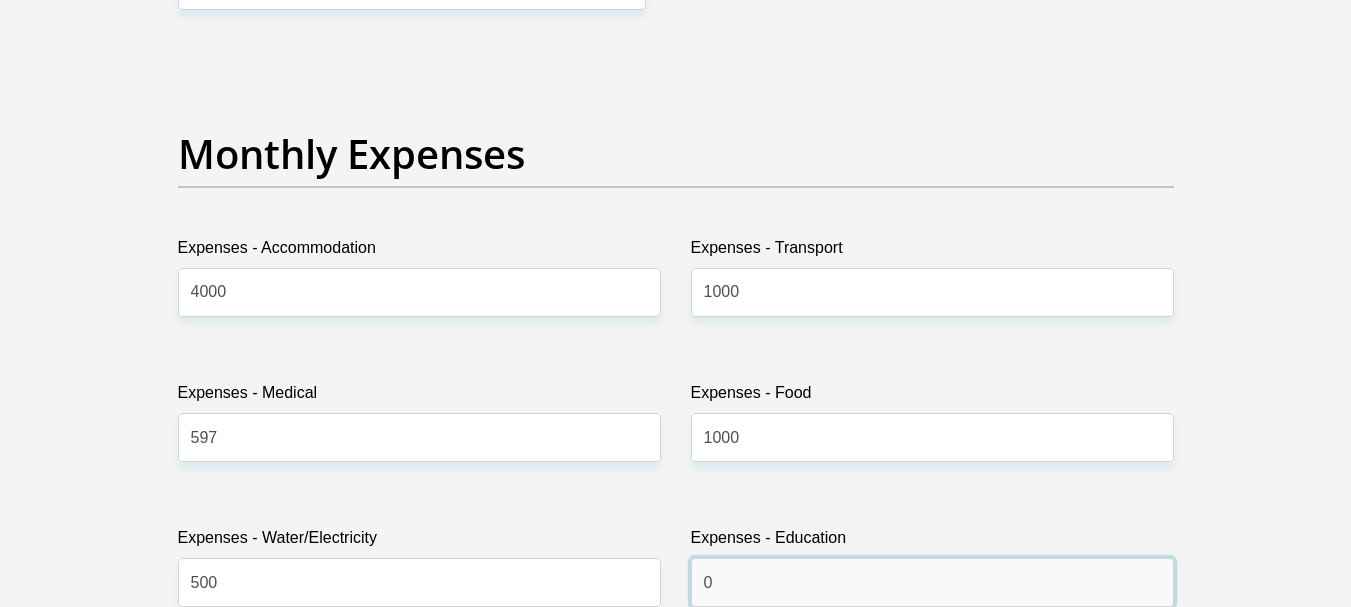 type on "0" 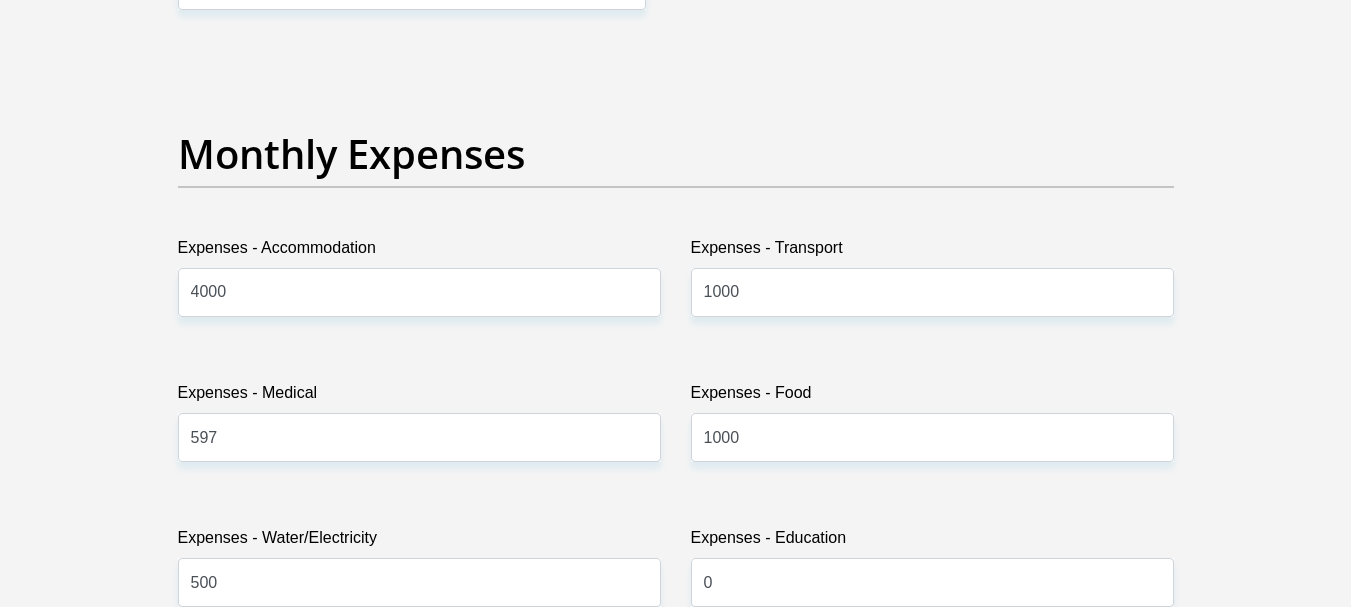 scroll, scrollTop: 3200, scrollLeft: 0, axis: vertical 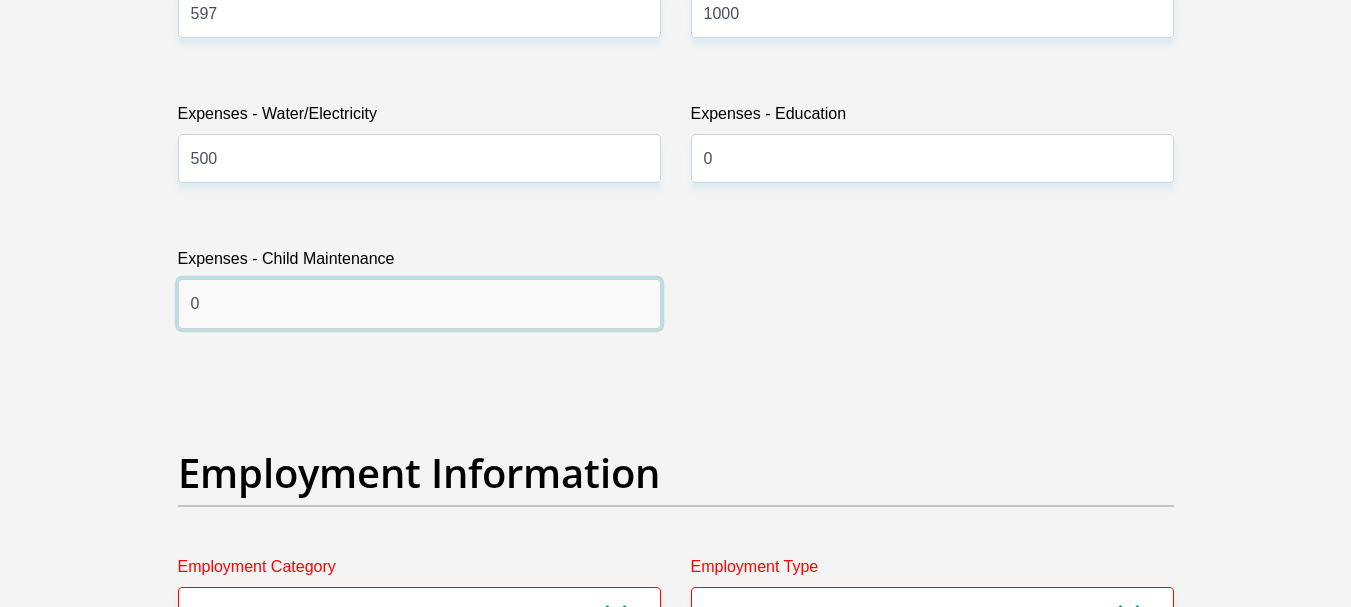 type on "0" 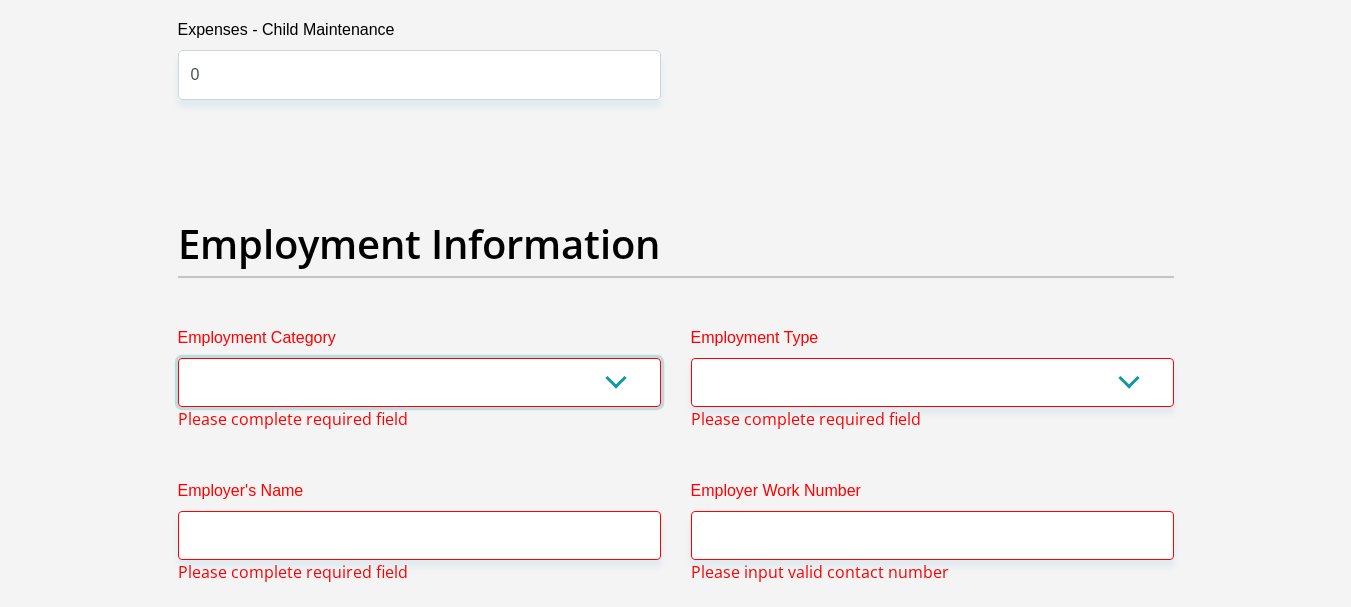 scroll, scrollTop: 3529, scrollLeft: 0, axis: vertical 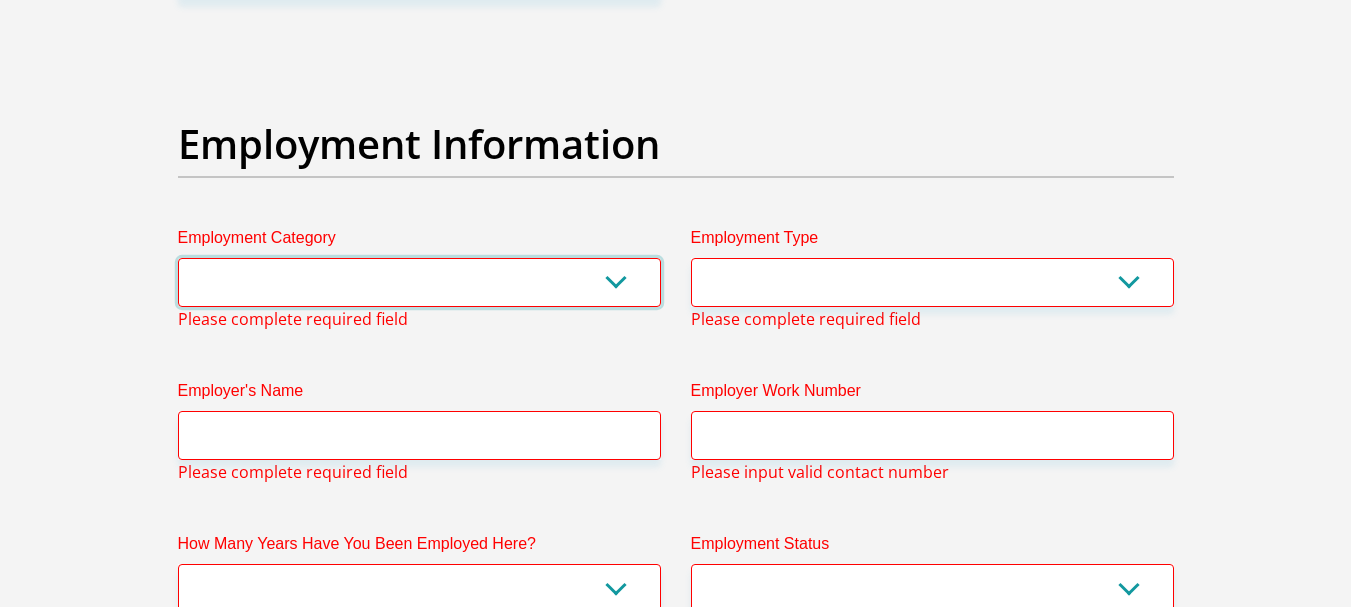 click on "AGRICULTURE
ALCOHOL & TOBACCO
CONSTRUCTION MATERIALS
METALLURGY
EQUIPMENT FOR RENEWABLE ENERGY
SPECIALIZED CONTRACTORS
CAR
GAMING (INCL. INTERNET
OTHER WHOLESALE
UNLICENSED PHARMACEUTICALS
CURRENCY EXCHANGE HOUSES
OTHER FINANCIAL INSTITUTIONS & INSURANCE
REAL ESTATE AGENTS
OIL & GAS
OTHER MATERIALS (E.G. IRON ORE)
PRECIOUS STONES & PRECIOUS METALS
POLITICAL ORGANIZATIONS
RELIGIOUS ORGANIZATIONS(NOT SECTS)
ACTI. HAVING BUSINESS DEAL WITH PUBLIC ADMINISTRATION
LAUNDROMATS" at bounding box center (419, 282) 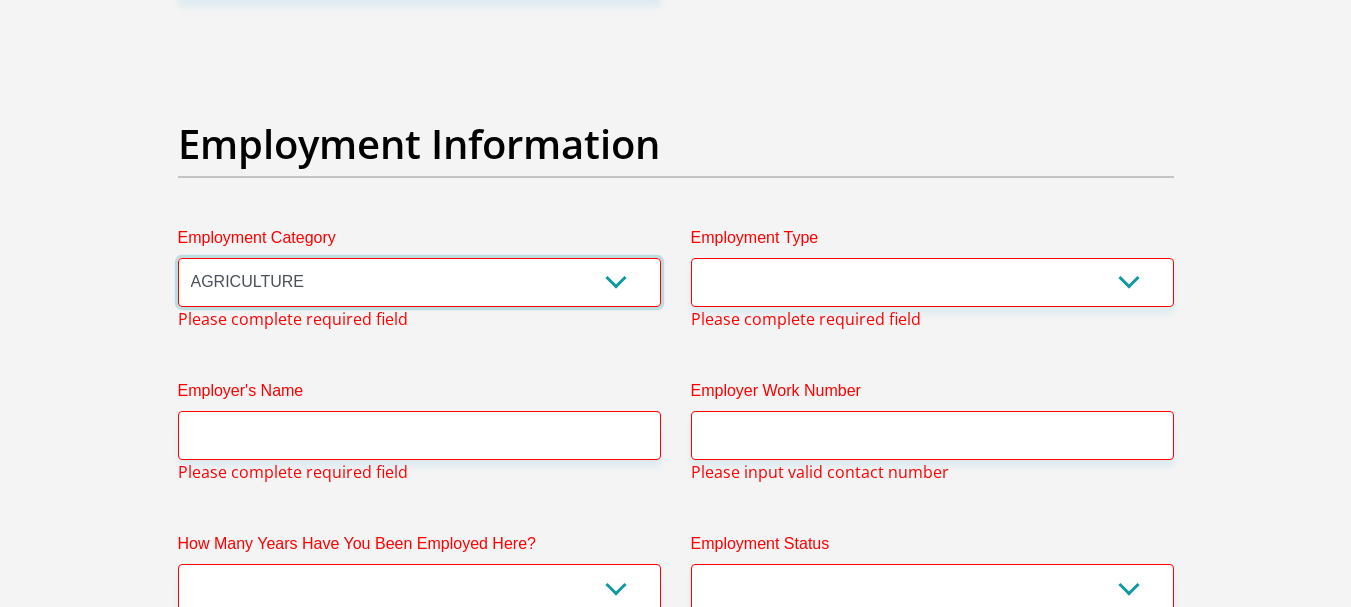 click on "AGRICULTURE
ALCOHOL & TOBACCO
CONSTRUCTION MATERIALS
METALLURGY
EQUIPMENT FOR RENEWABLE ENERGY
SPECIALIZED CONTRACTORS
CAR
GAMING (INCL. INTERNET
OTHER WHOLESALE
UNLICENSED PHARMACEUTICALS
CURRENCY EXCHANGE HOUSES
OTHER FINANCIAL INSTITUTIONS & INSURANCE
REAL ESTATE AGENTS
OIL & GAS
OTHER MATERIALS (E.G. IRON ORE)
PRECIOUS STONES & PRECIOUS METALS
POLITICAL ORGANIZATIONS
RELIGIOUS ORGANIZATIONS(NOT SECTS)
ACTI. HAVING BUSINESS DEAL WITH PUBLIC ADMINISTRATION
LAUNDROMATS" at bounding box center [419, 282] 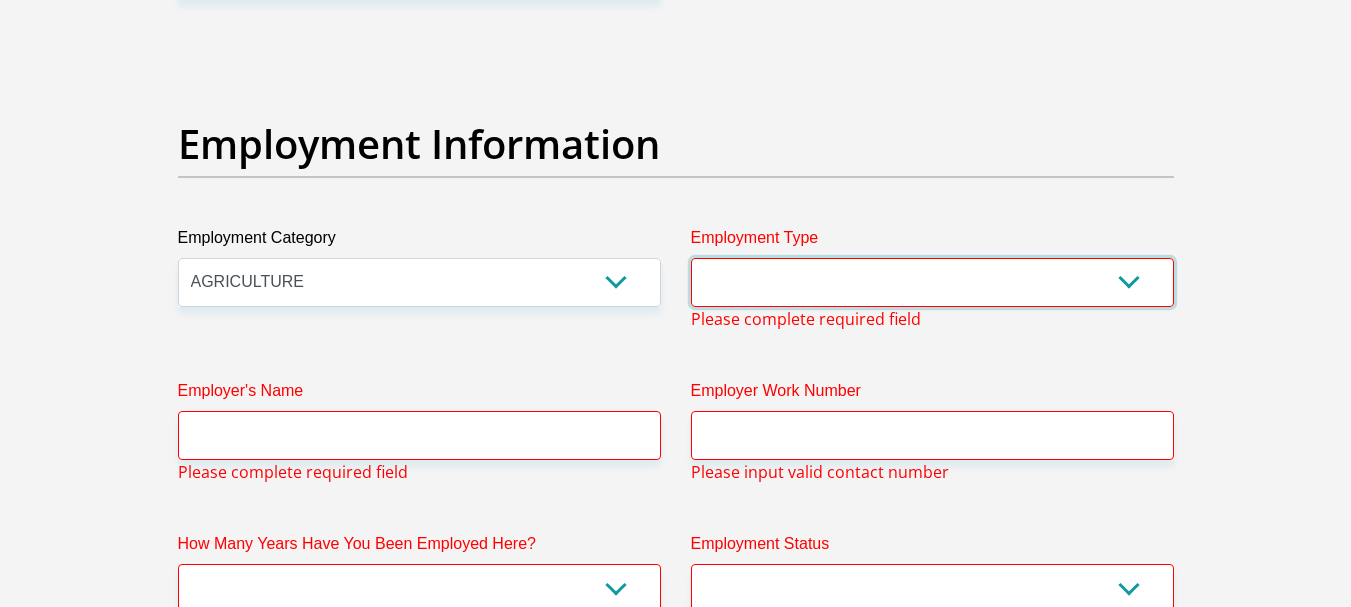click on "College/Lecturer
Craft Seller
Creative
Driver
Executive
Farmer
Forces - Non Commissioned
Forces - Officer
Hawker
Housewife
Labourer
Licenced Professional
Manager
Miner
Non Licenced Professional
Office Staff/Clerk
Outside Worker
Pensioner
Permanent Teacher
Production/Manufacturing
Sales
Self-Employed
Semi-Professional Worker
Service Industry  Social Worker  Student" at bounding box center (932, 282) 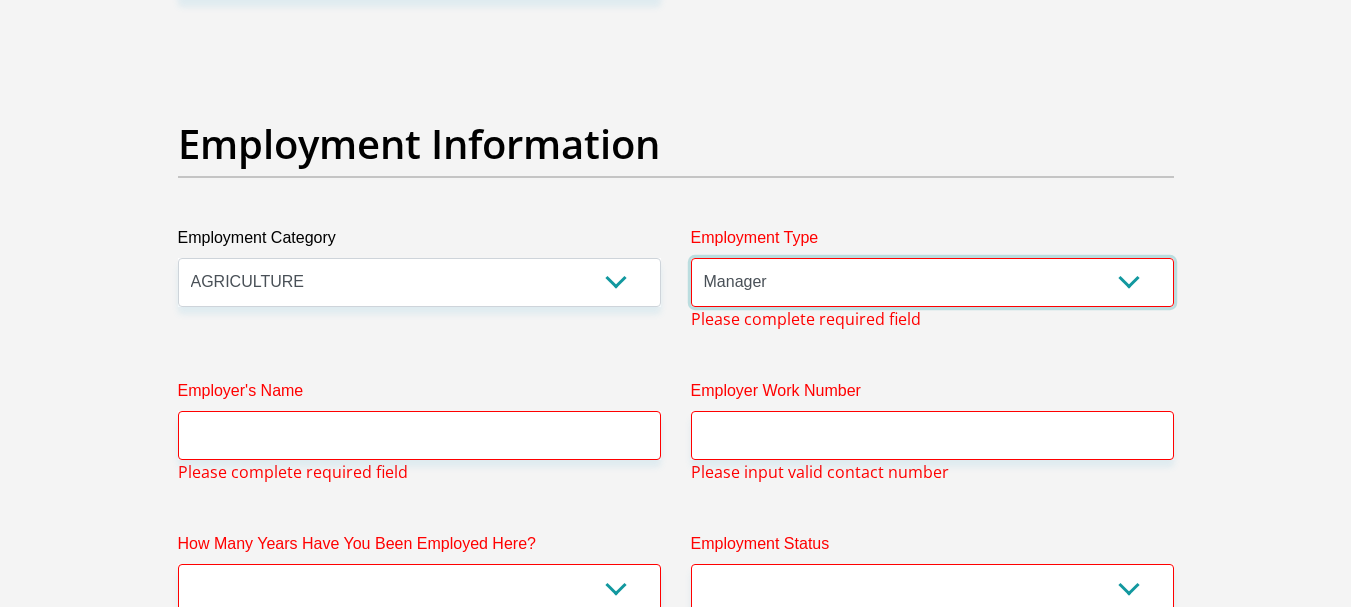 click on "College/Lecturer
Craft Seller
Creative
Driver
Executive
Farmer
Forces - Non Commissioned
Forces - Officer
Hawker
Housewife
Labourer
Licenced Professional
Manager
Miner
Non Licenced Professional
Office Staff/Clerk
Outside Worker
Pensioner
Permanent Teacher
Production/Manufacturing
Sales
Self-Employed
Semi-Professional Worker
Service Industry  Social Worker  Student" at bounding box center [932, 282] 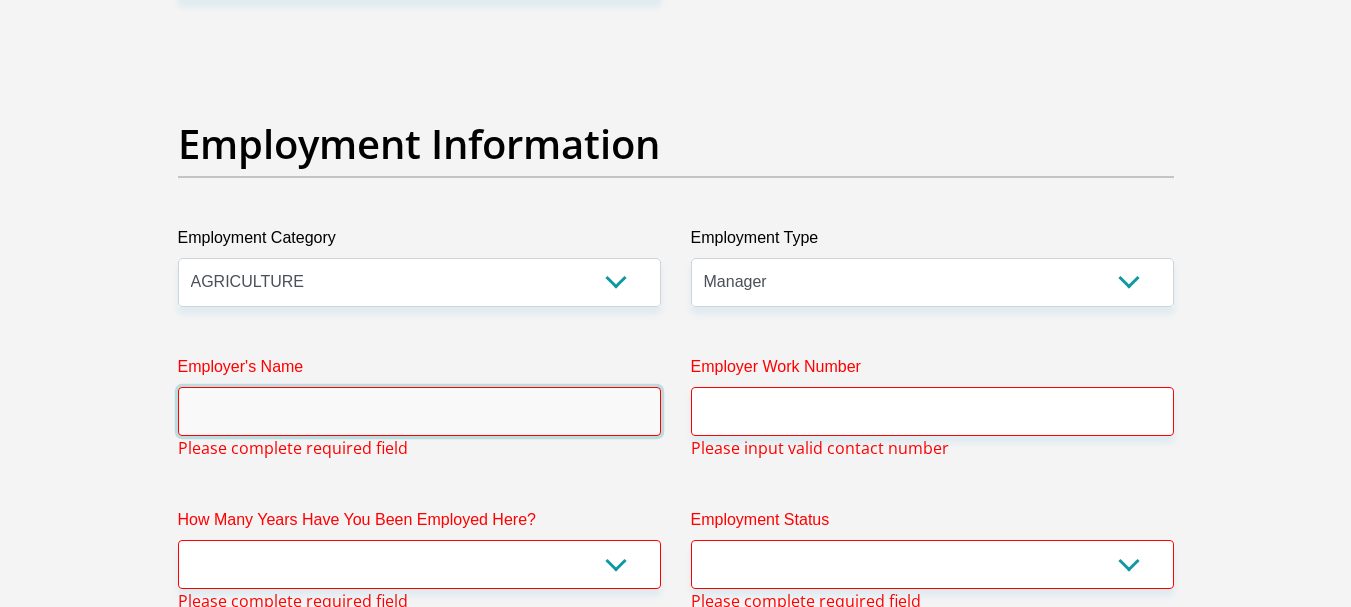 click on "Employer's Name" at bounding box center (419, 411) 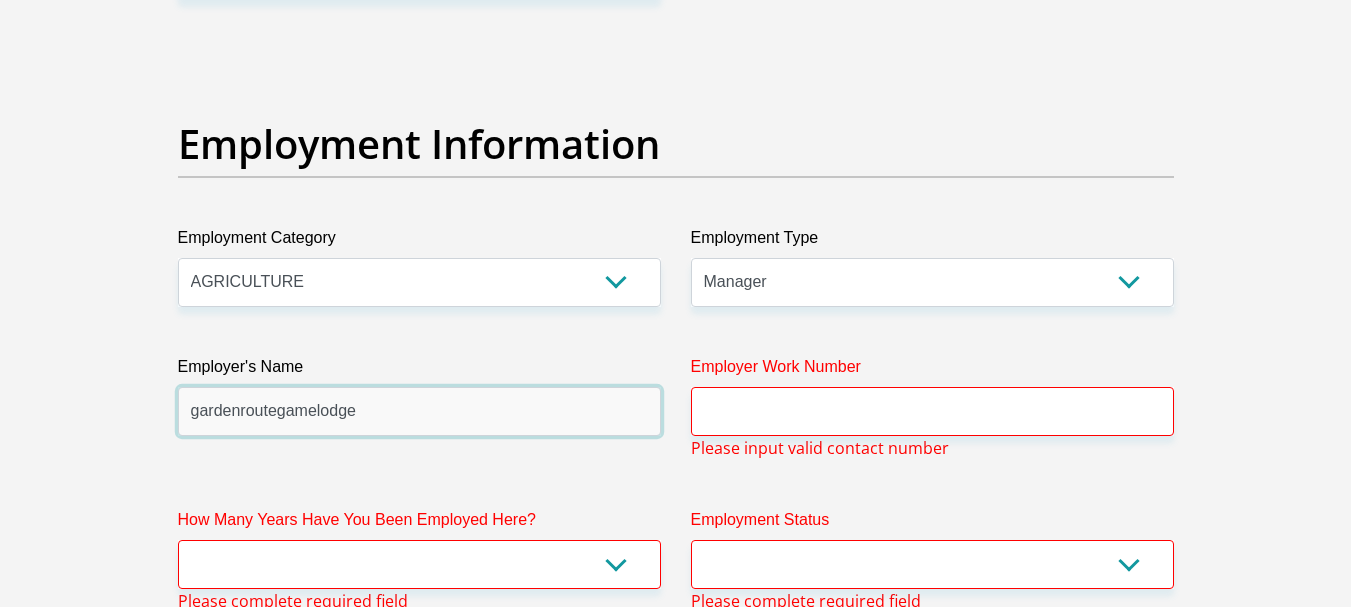 type on "gardenroutegamelodge" 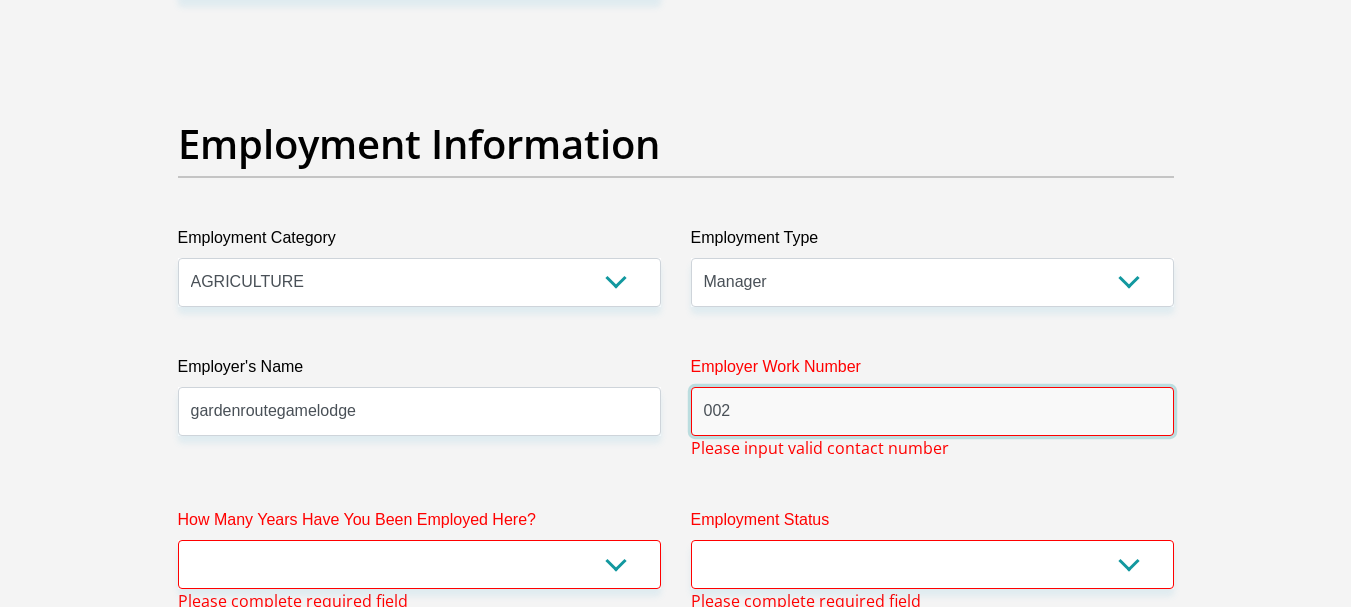 type on "002" 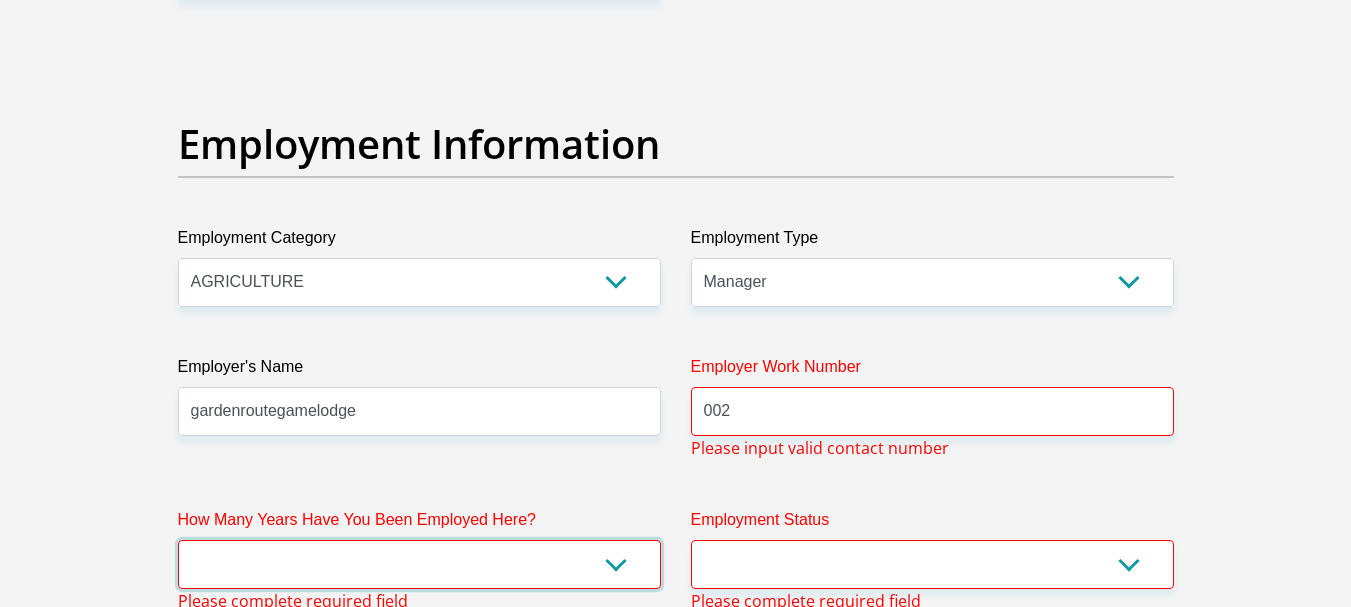 click on "less than 1 year
1-3 years
3-5 years
5+ years" at bounding box center [419, 564] 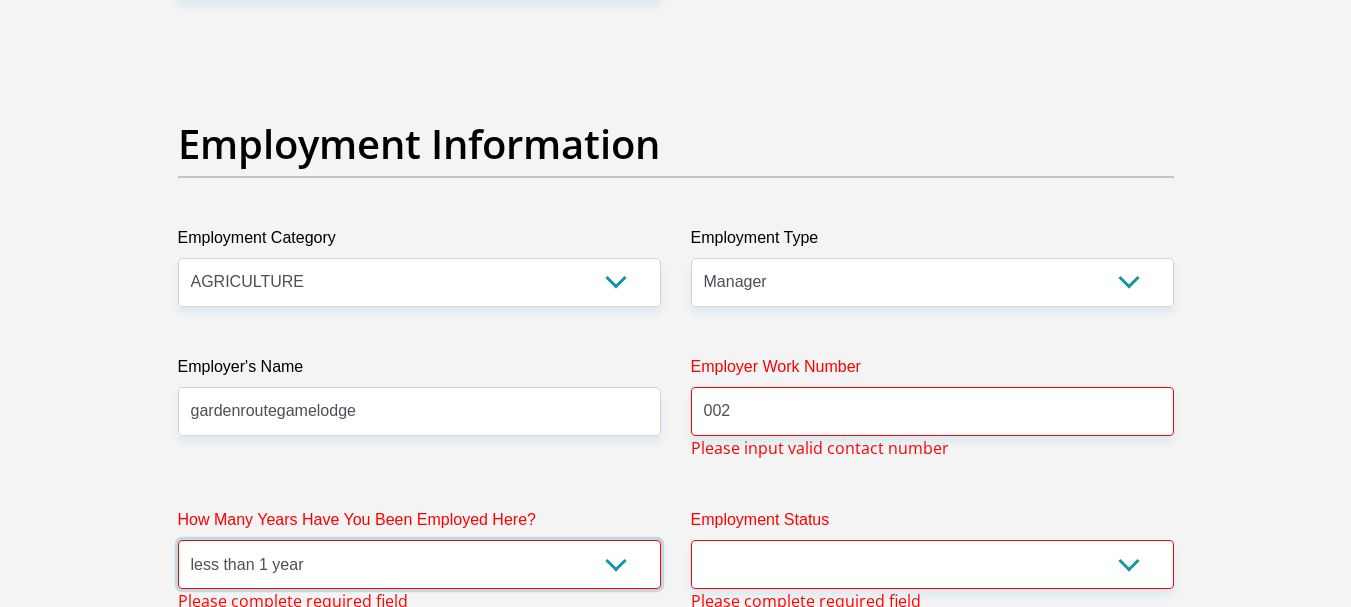 click on "less than 1 year
1-3 years
3-5 years
5+ years" at bounding box center [419, 564] 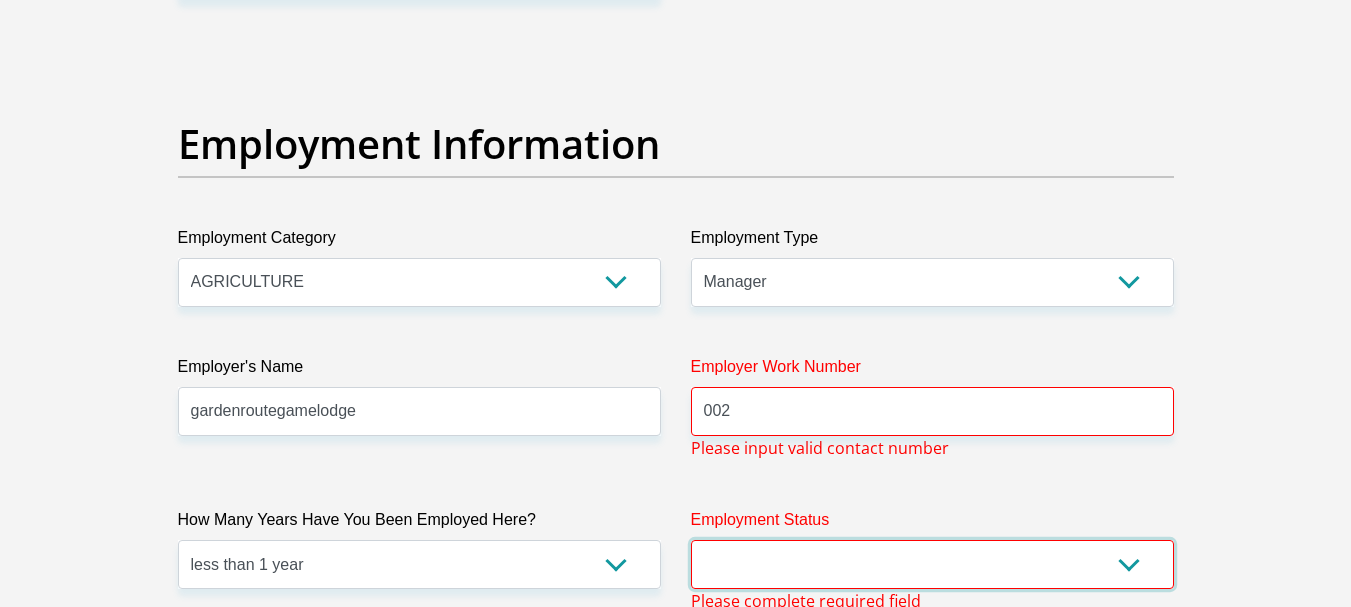 click on "Permanent/Full-time
Part-time/Casual
[DEMOGRAPHIC_DATA] Worker
Self-Employed
Housewife
Retired
Student
Medically Boarded
Disability
Unemployed" at bounding box center [932, 564] 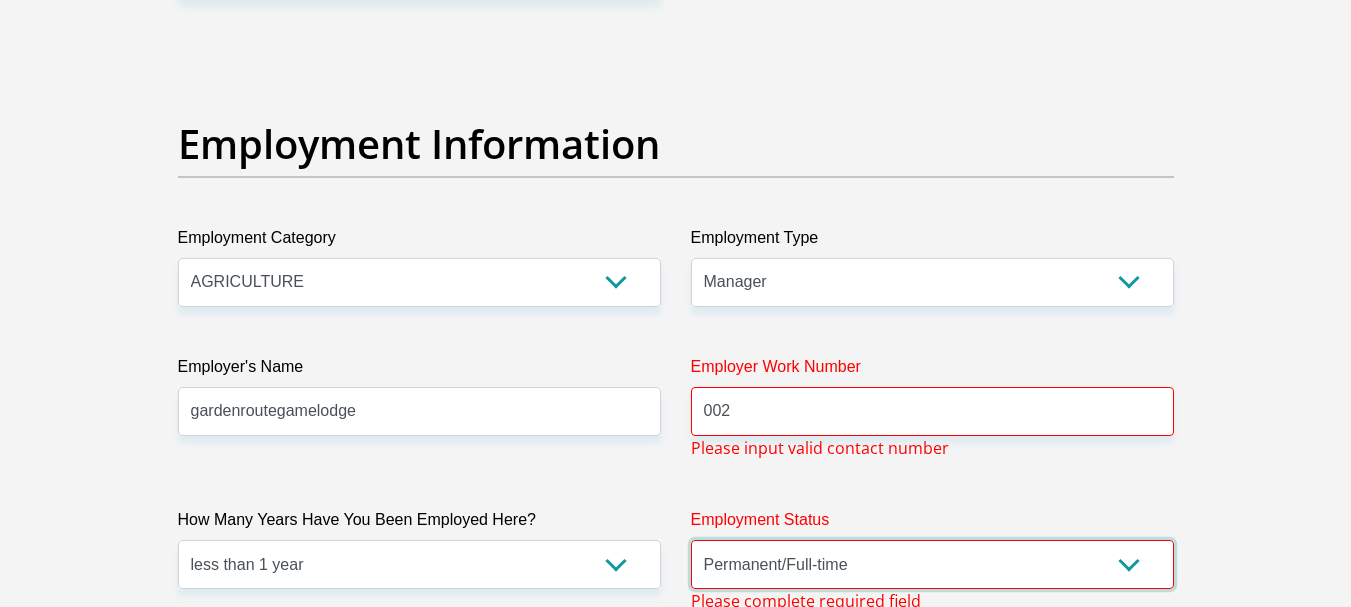 click on "Permanent/Full-time
Part-time/Casual
[DEMOGRAPHIC_DATA] Worker
Self-Employed
Housewife
Retired
Student
Medically Boarded
Disability
Unemployed" at bounding box center (932, 564) 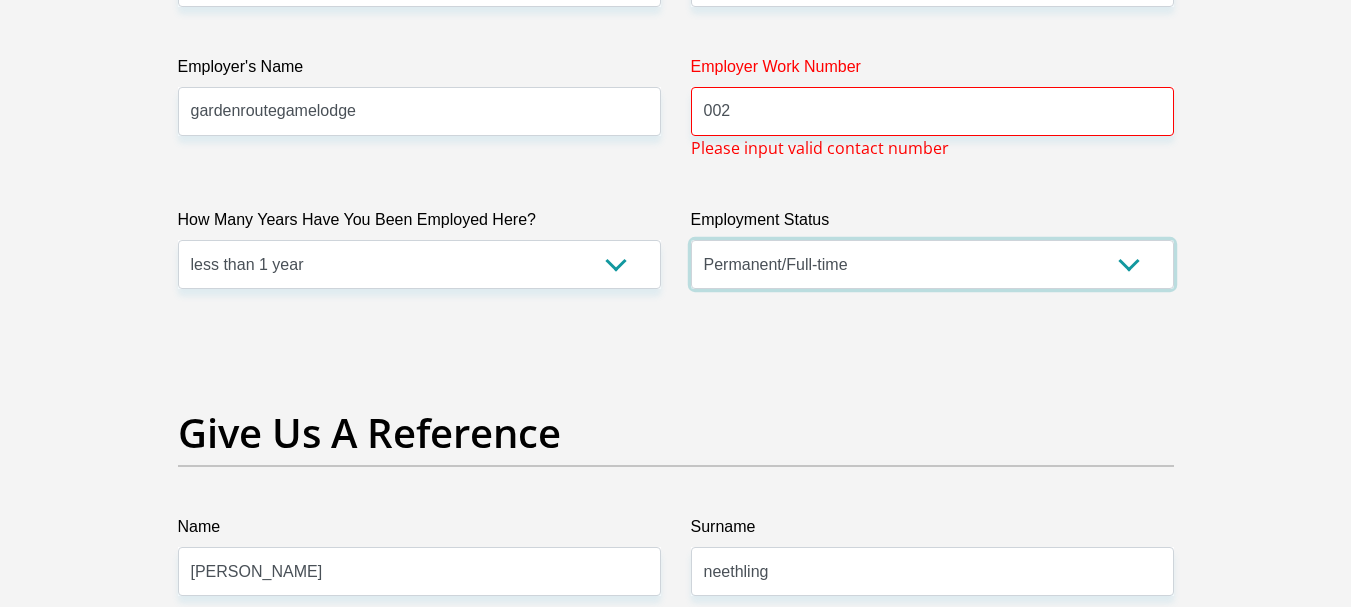 scroll, scrollTop: 3929, scrollLeft: 0, axis: vertical 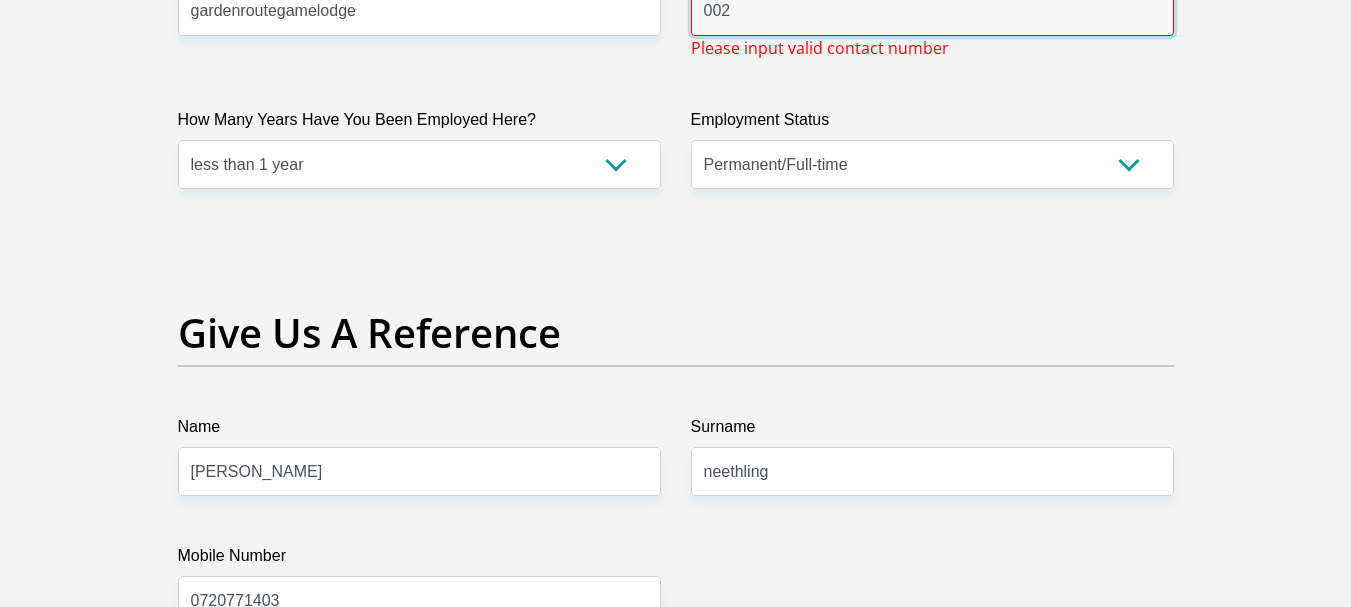 click on "002" at bounding box center [932, 11] 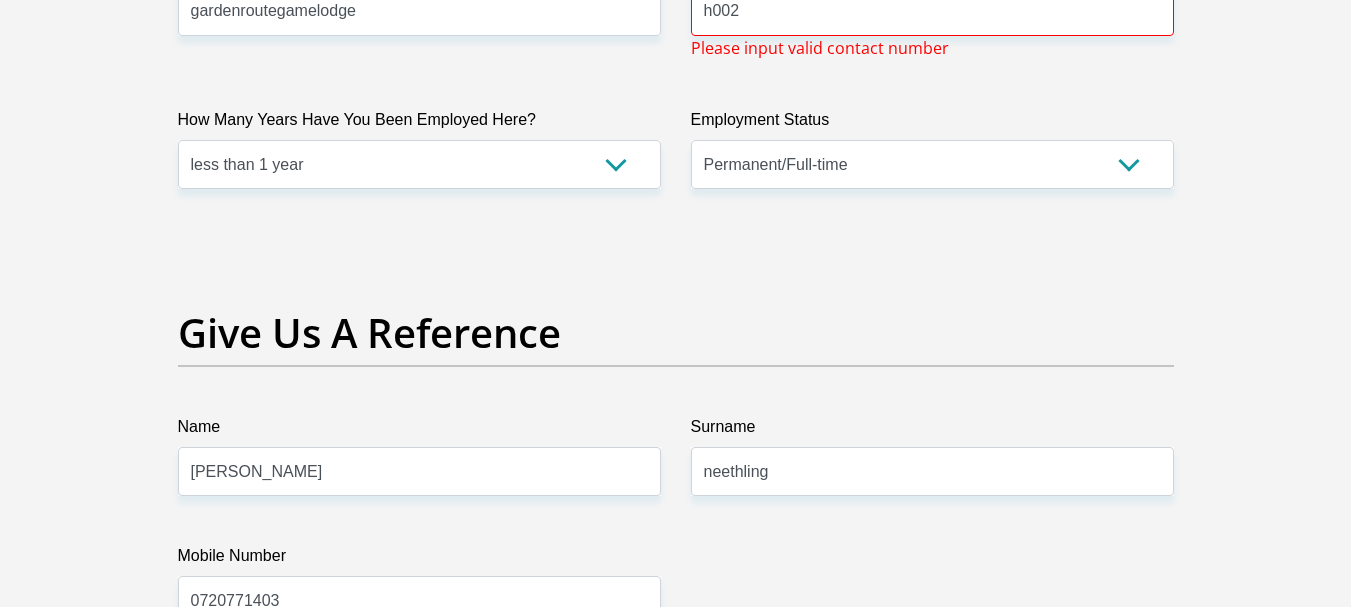 click on "Title
Mr
Ms
Mrs
Dr
[PERSON_NAME]
First Name
[PERSON_NAME]
Surname
neethling
ID Number
7904045028087
Please input valid ID number
Race
Black
Coloured
Indian
White
Other
Contact Number
0720771403
Please input valid contact number
Nationality
[GEOGRAPHIC_DATA]
[GEOGRAPHIC_DATA]
[GEOGRAPHIC_DATA]  [GEOGRAPHIC_DATA]  [GEOGRAPHIC_DATA]" at bounding box center [676, -302] 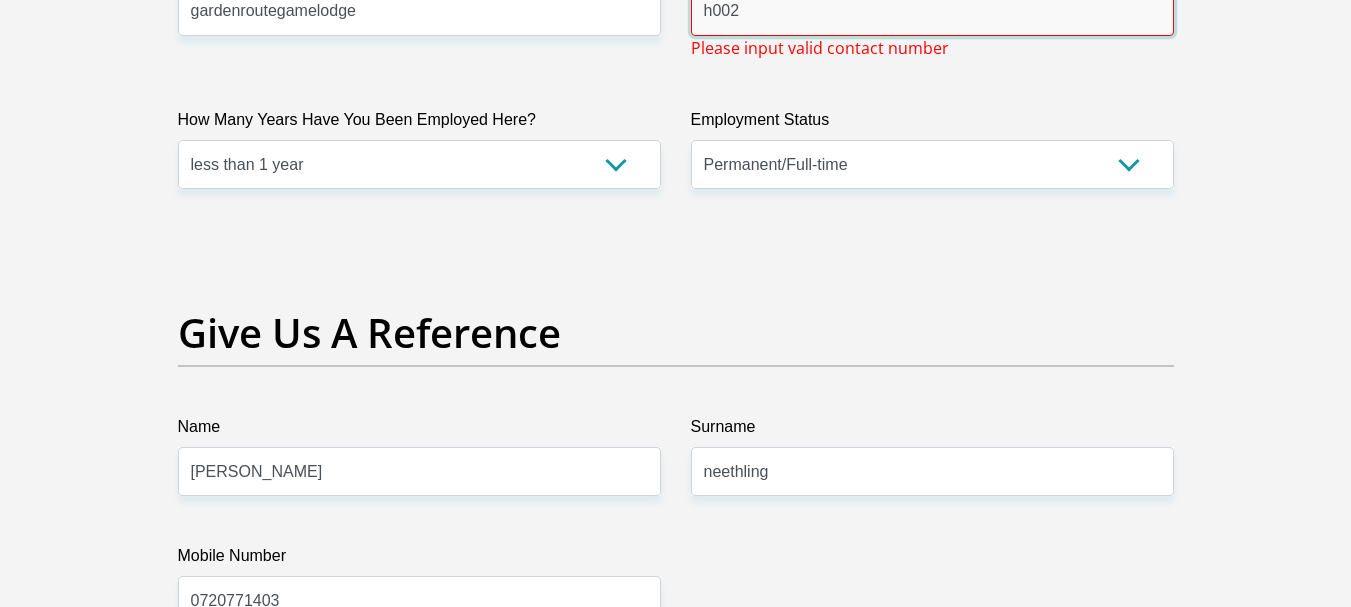 click on "h002" at bounding box center (932, 11) 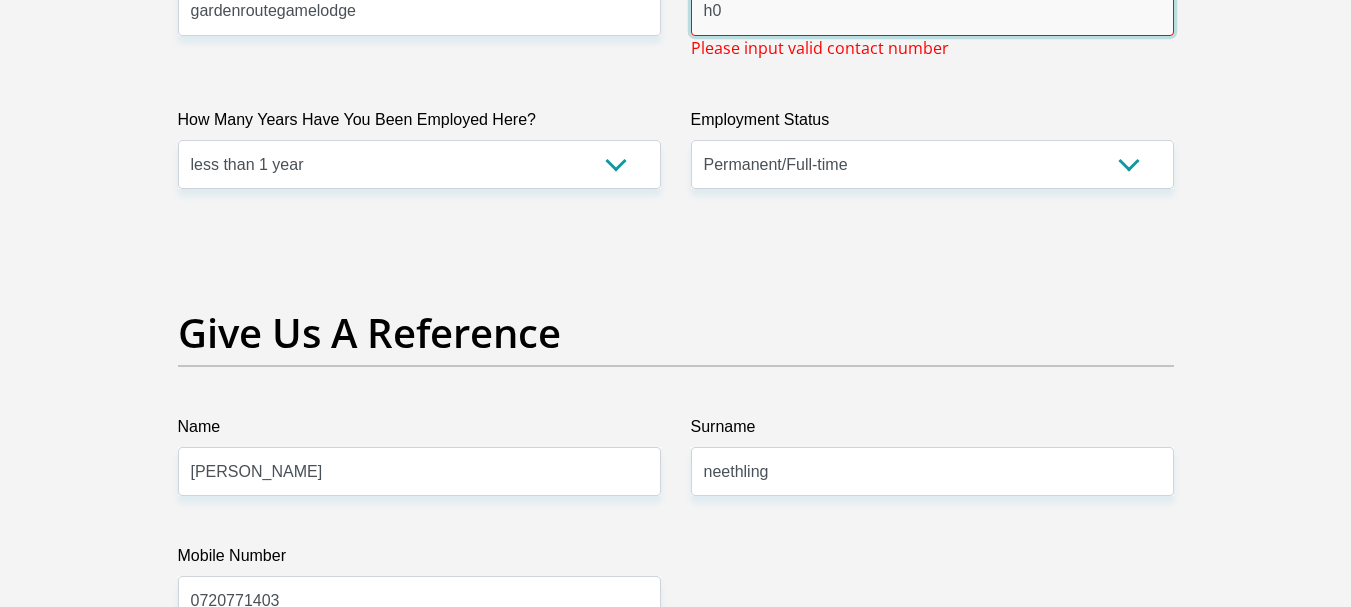 type on "h" 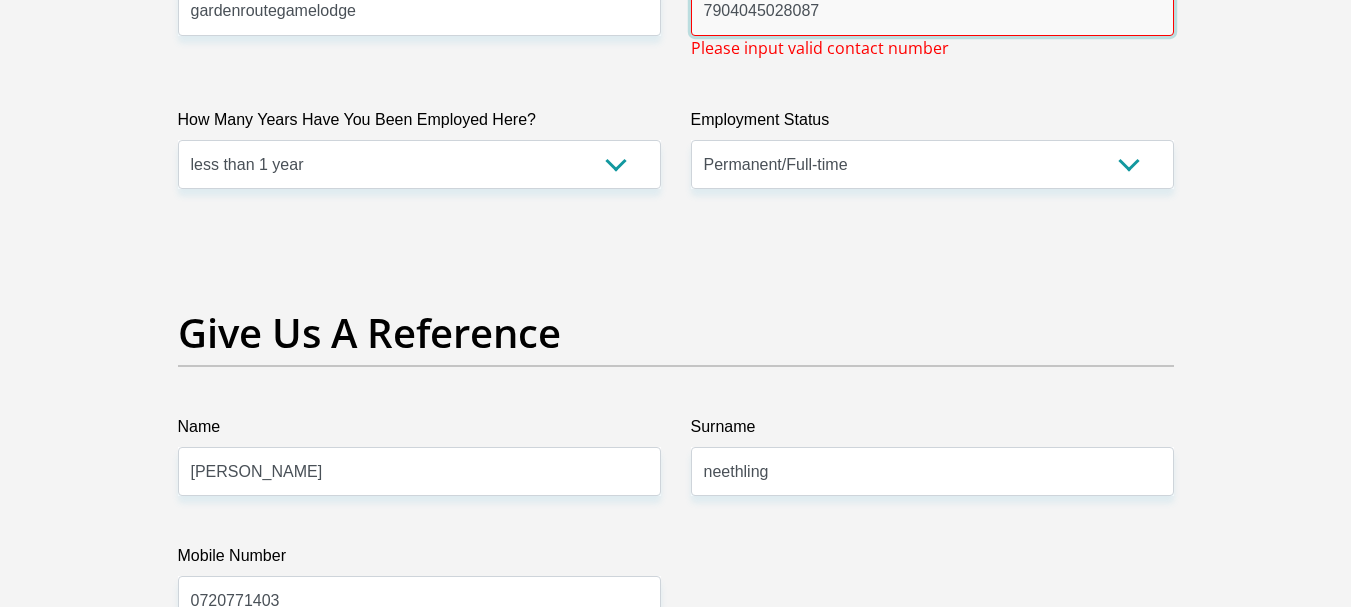 type on "7904045028087" 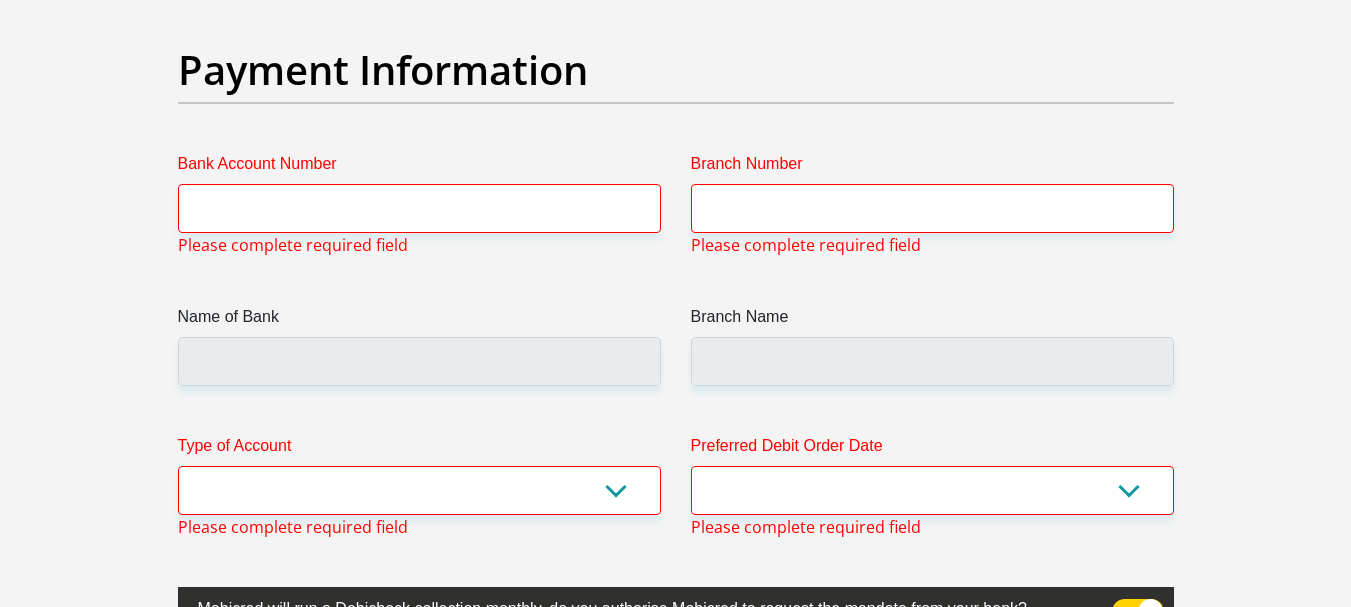 scroll, scrollTop: 4829, scrollLeft: 0, axis: vertical 